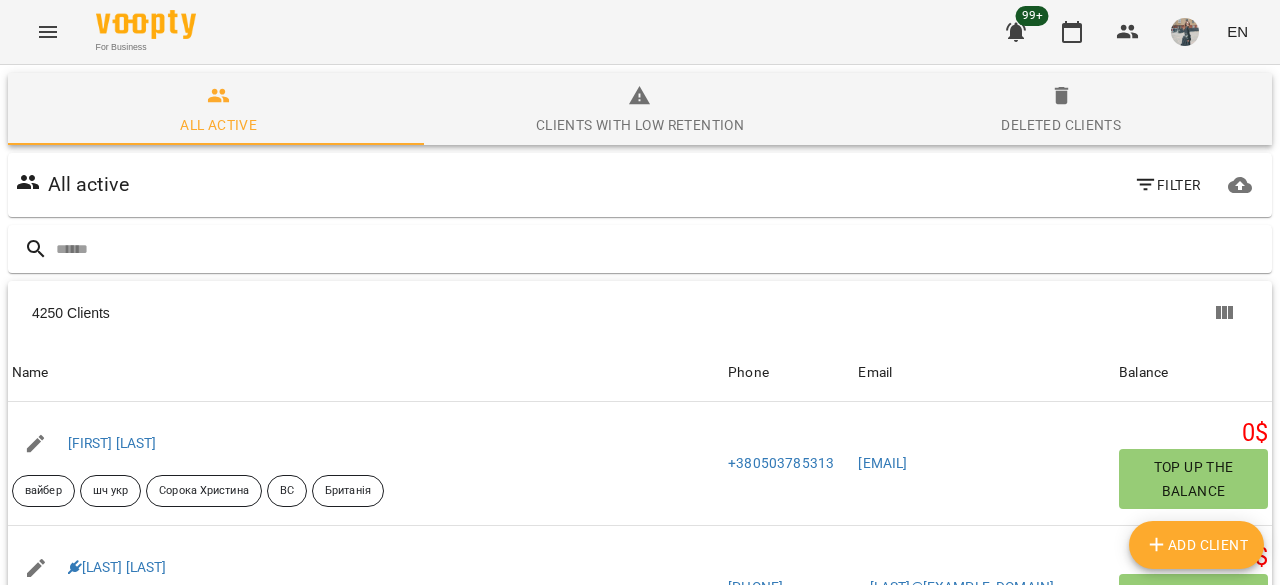 scroll, scrollTop: 0, scrollLeft: 0, axis: both 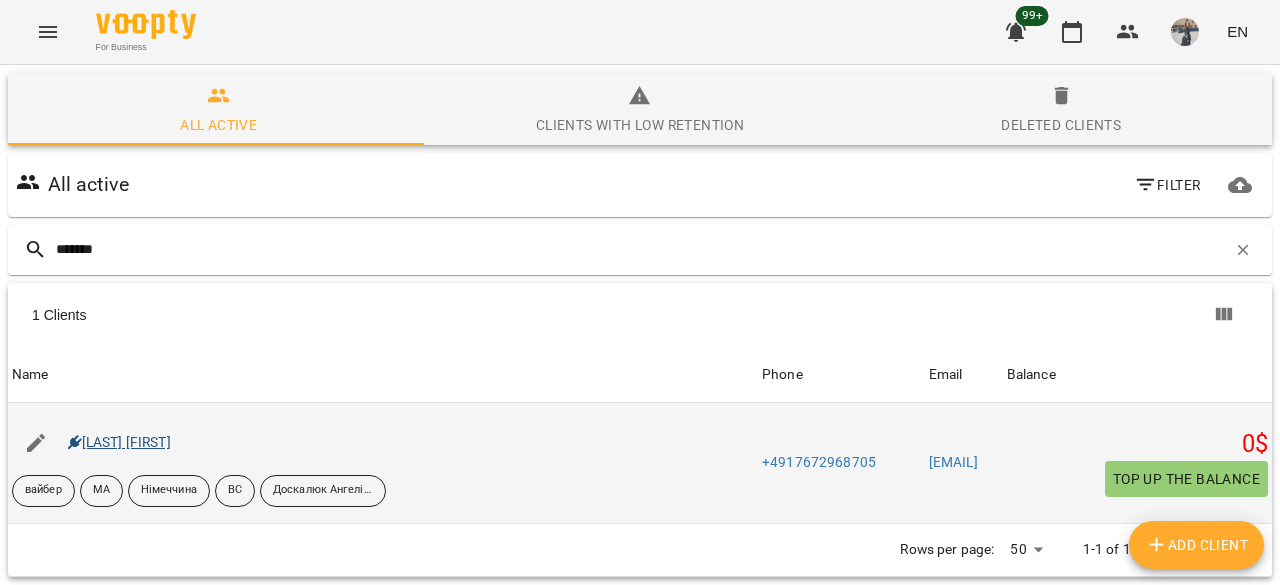 type on "*******" 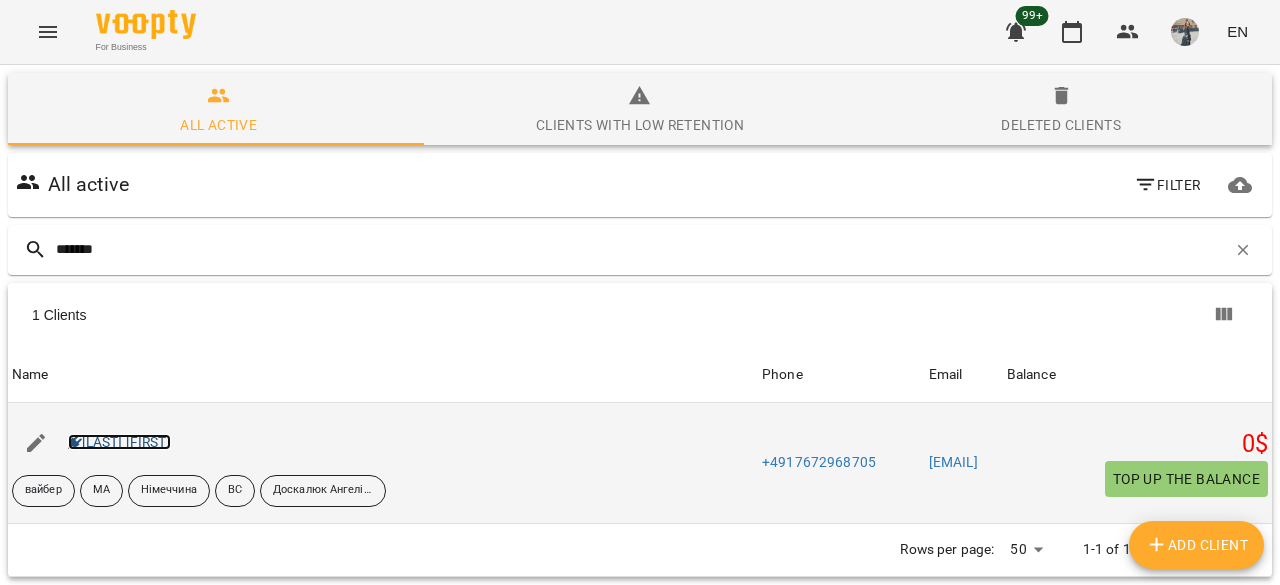 click on "[LAST] [FIRST]" at bounding box center (119, 442) 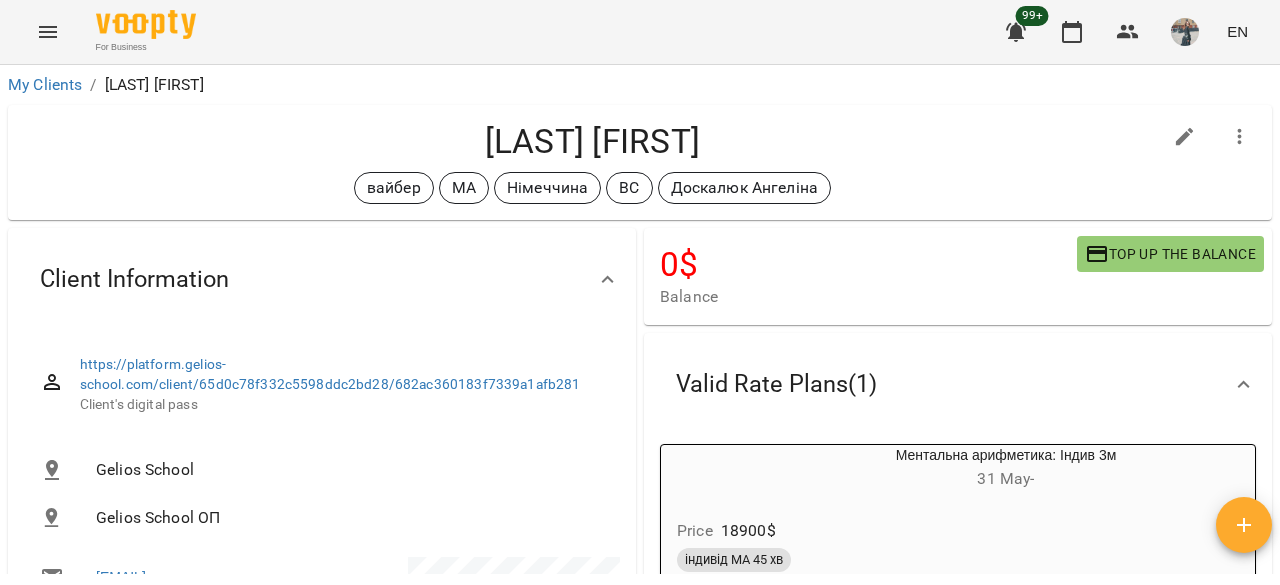 click 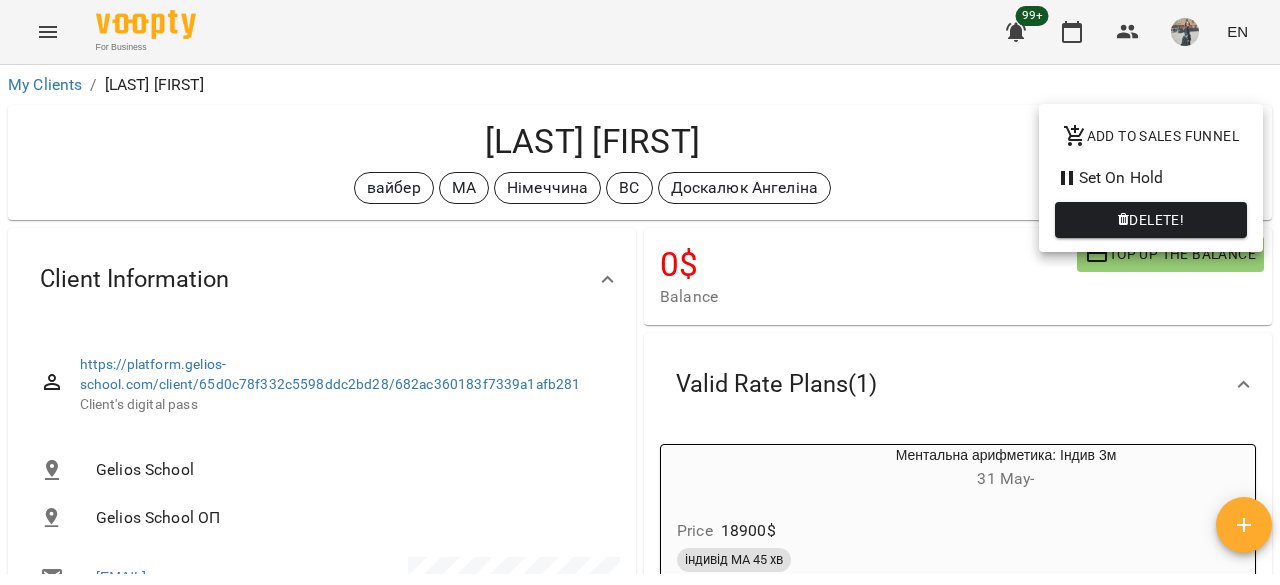 click on "Set On Hold" at bounding box center [1151, 178] 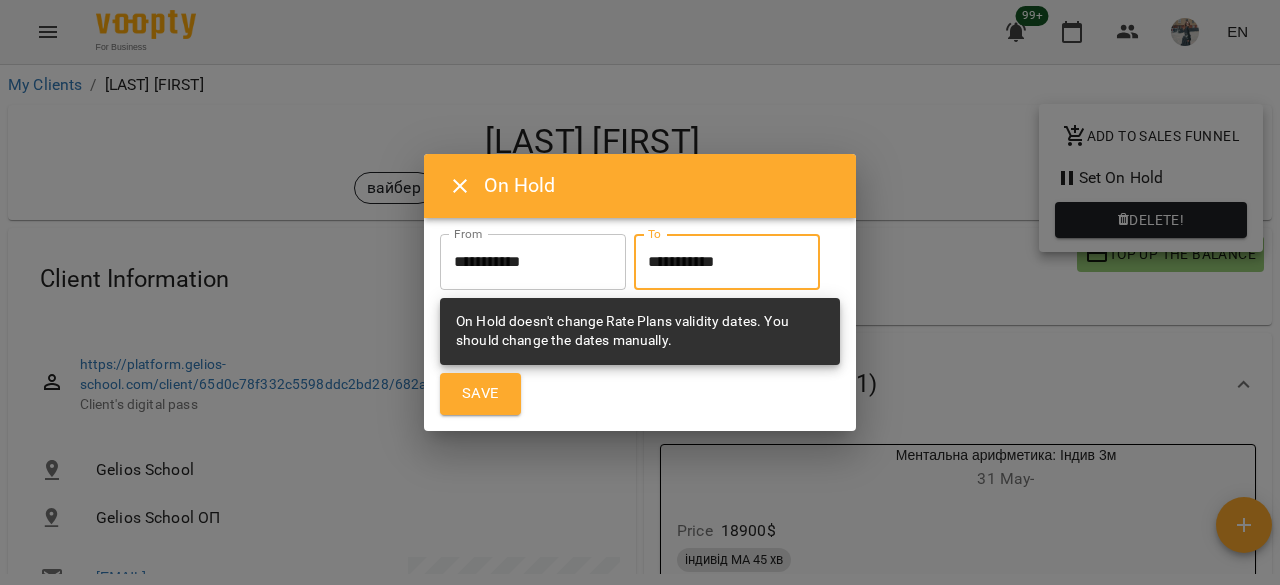 click on "**********" at bounding box center (727, 262) 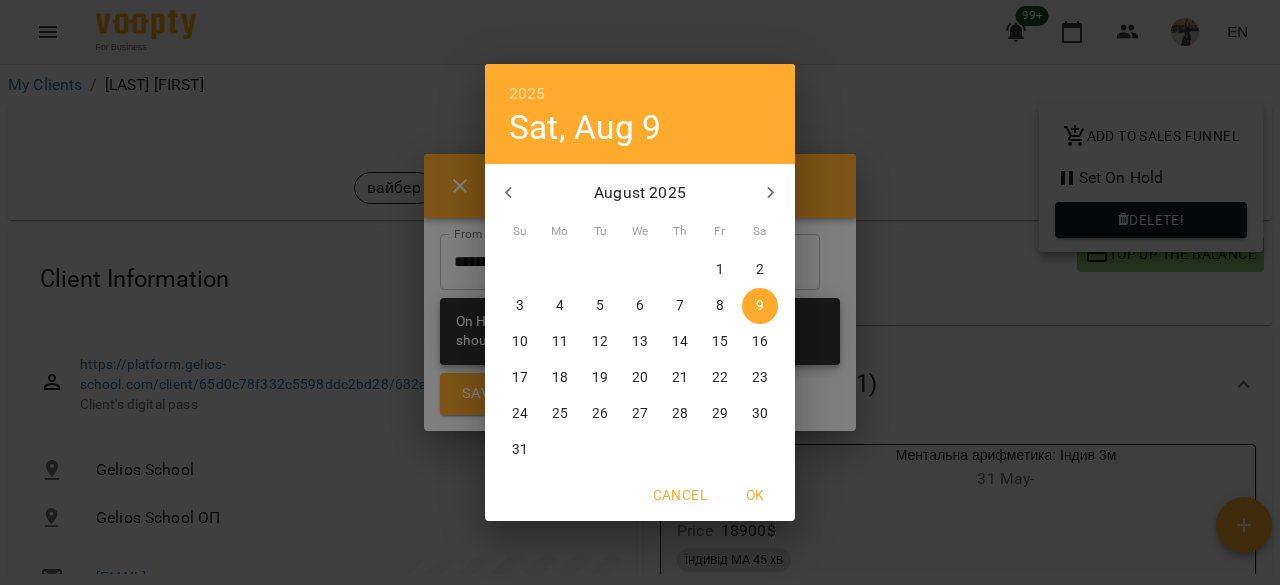 click on "18" at bounding box center [560, 378] 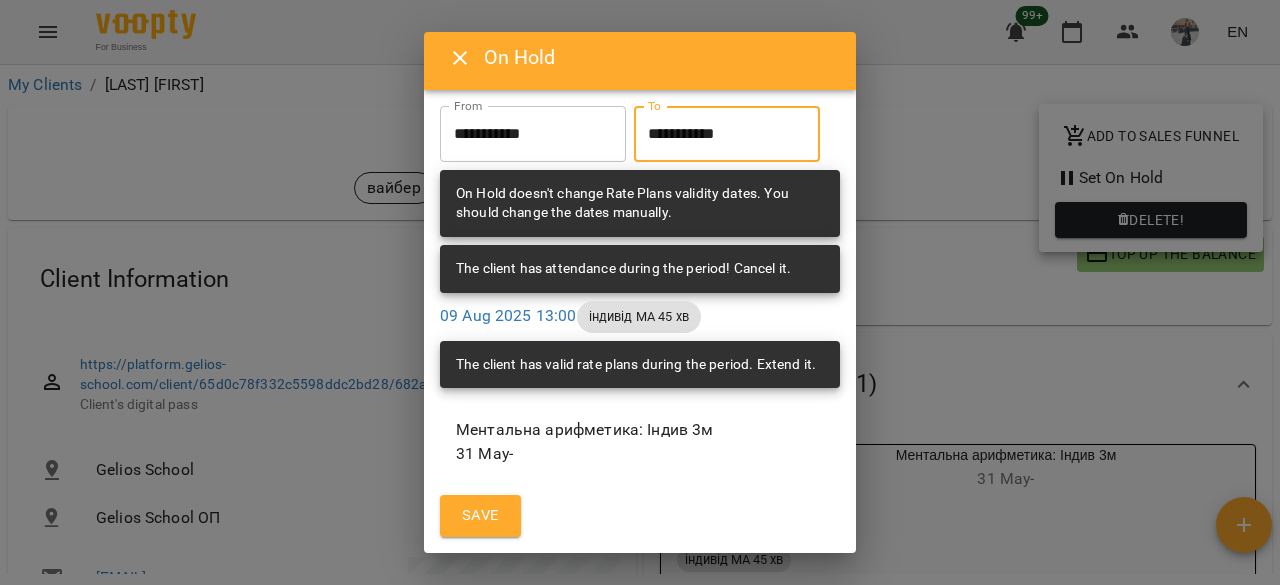 scroll, scrollTop: 69, scrollLeft: 0, axis: vertical 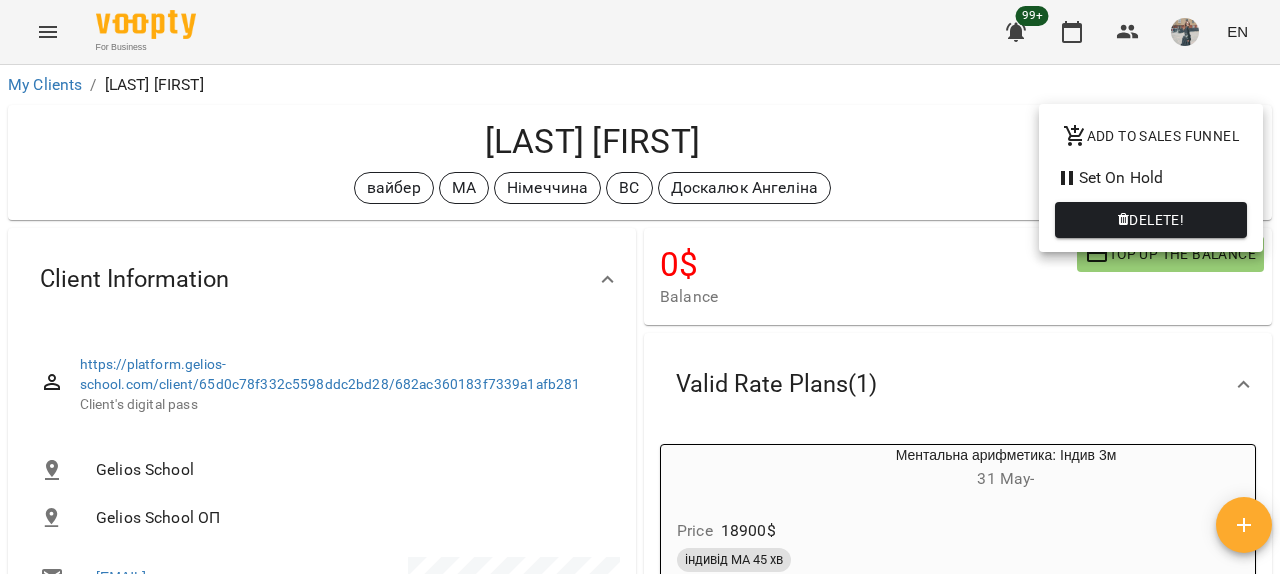 click at bounding box center (640, 292) 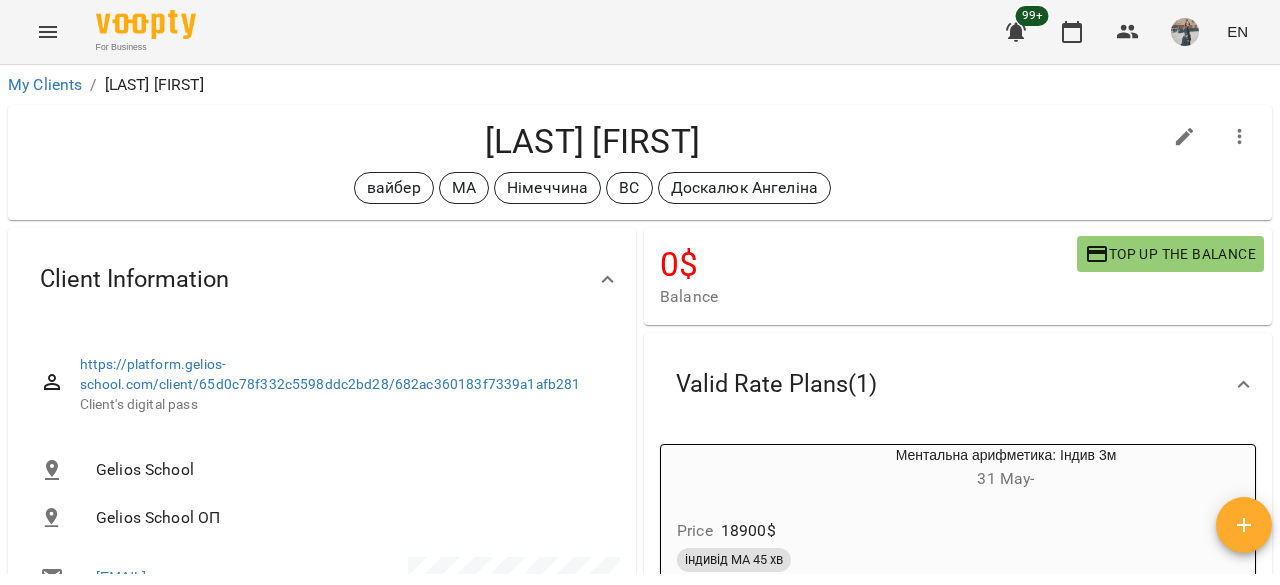click on "[LAST] [FIRST] вайбер МА Німеччина ВС [LAST] [FIRST]" at bounding box center (640, 162) 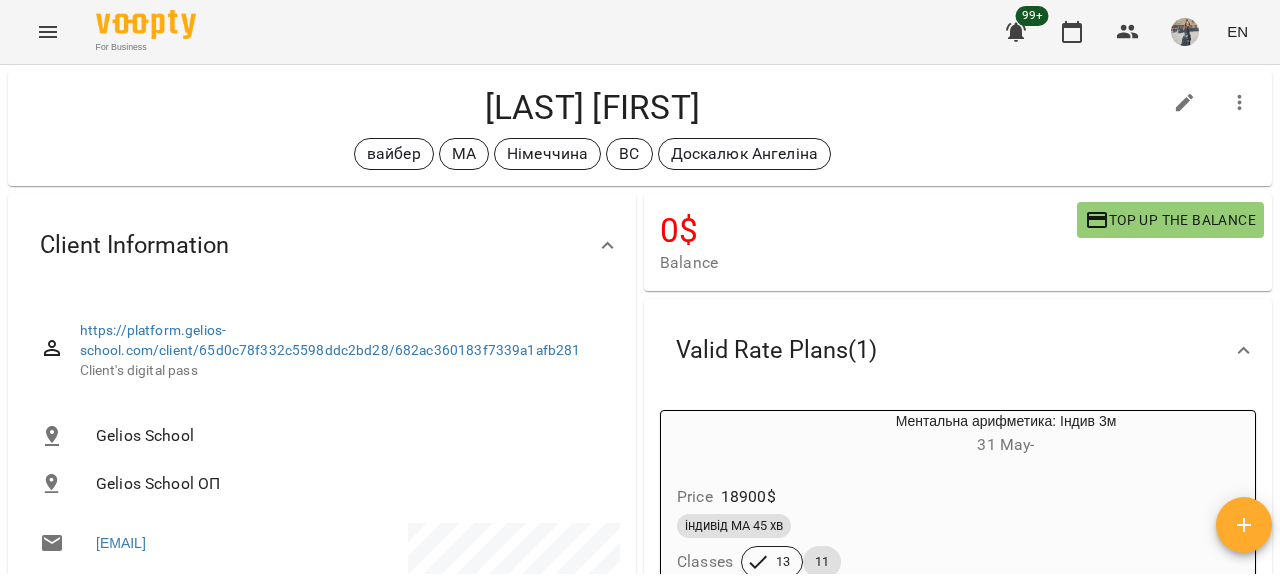scroll, scrollTop: 0, scrollLeft: 0, axis: both 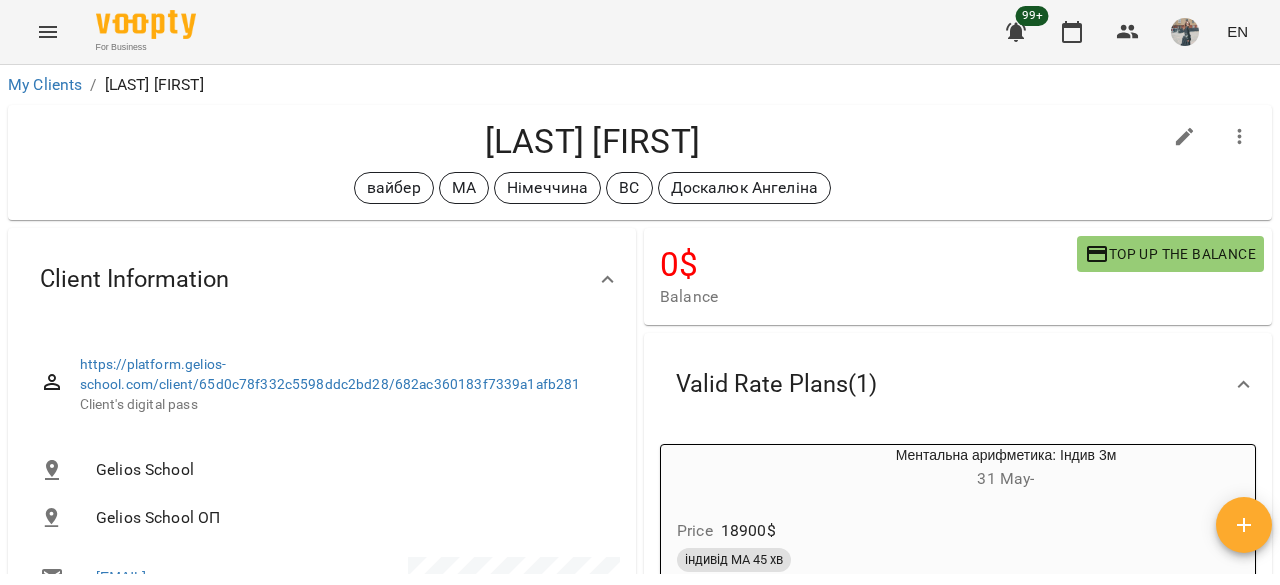 click at bounding box center [48, 32] 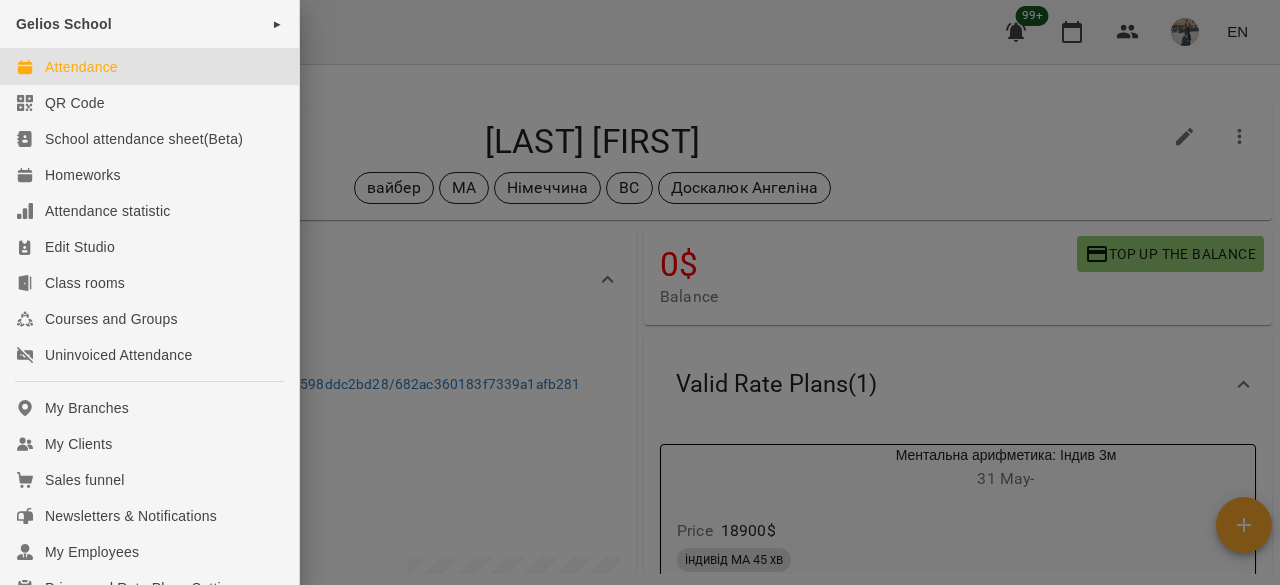 click on "Attendance" at bounding box center [149, 67] 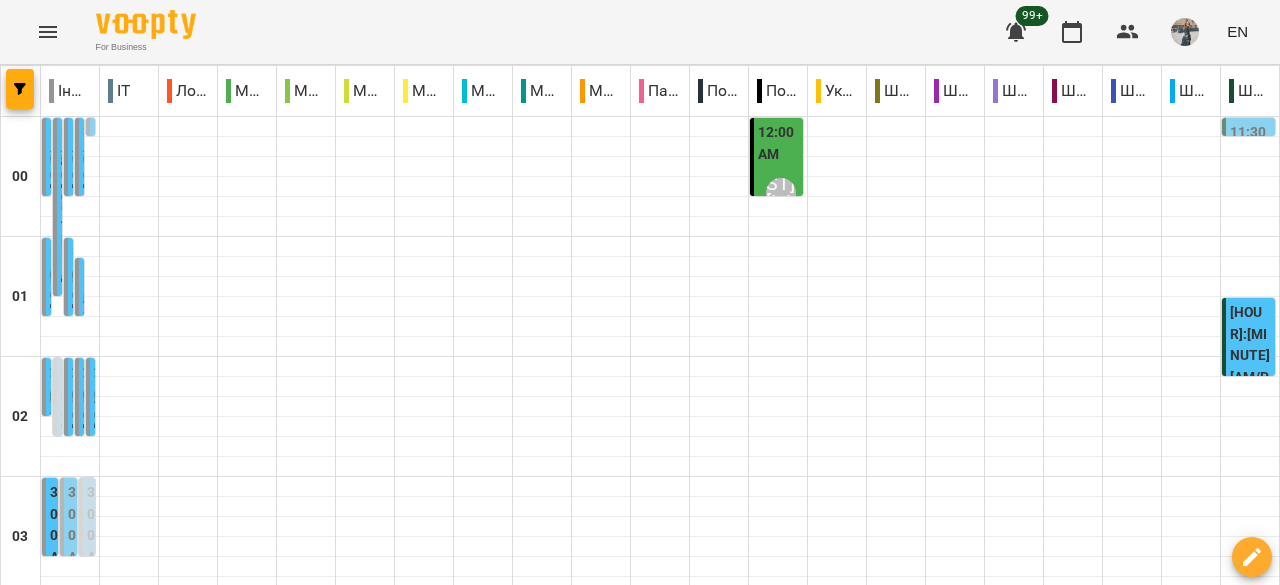 click 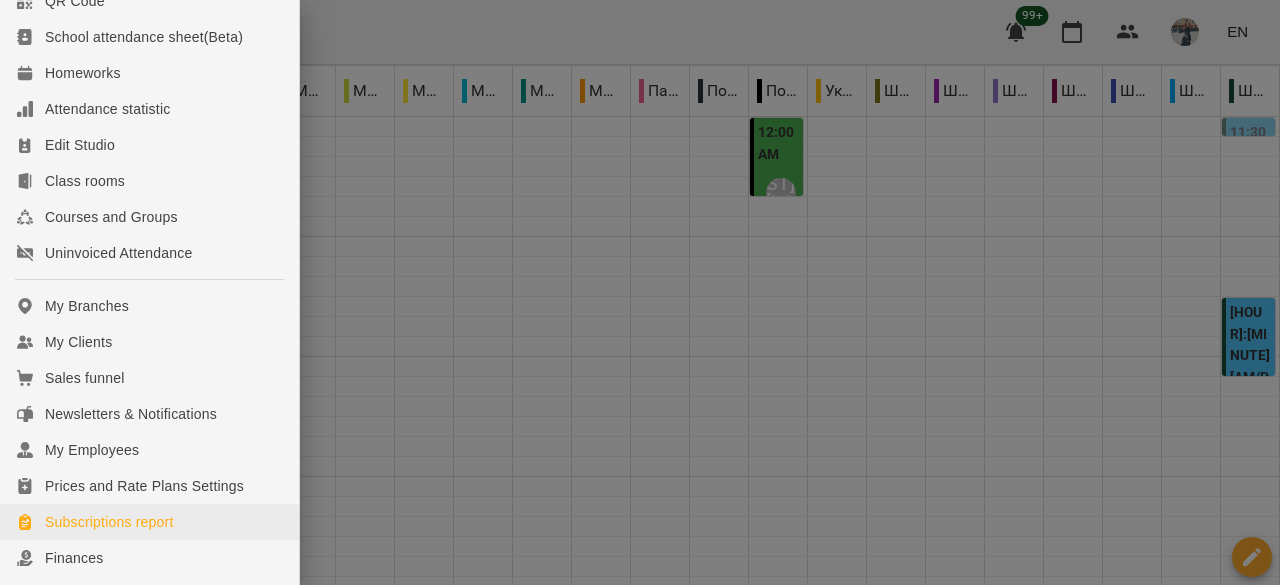 scroll, scrollTop: 200, scrollLeft: 0, axis: vertical 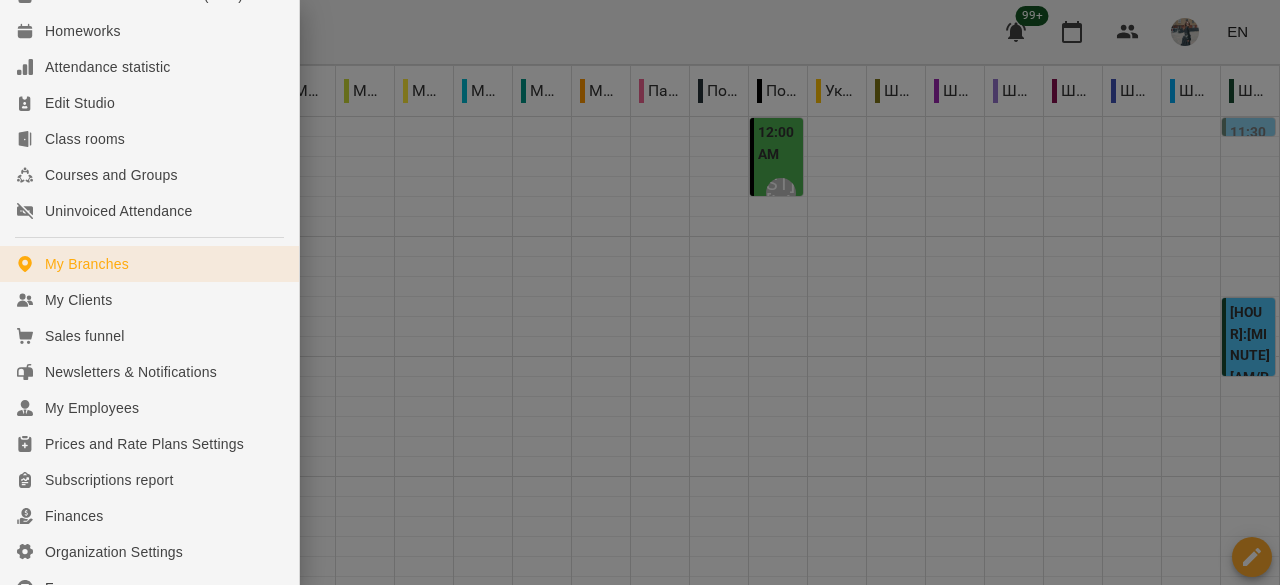 click on "My Branches" at bounding box center (149, 264) 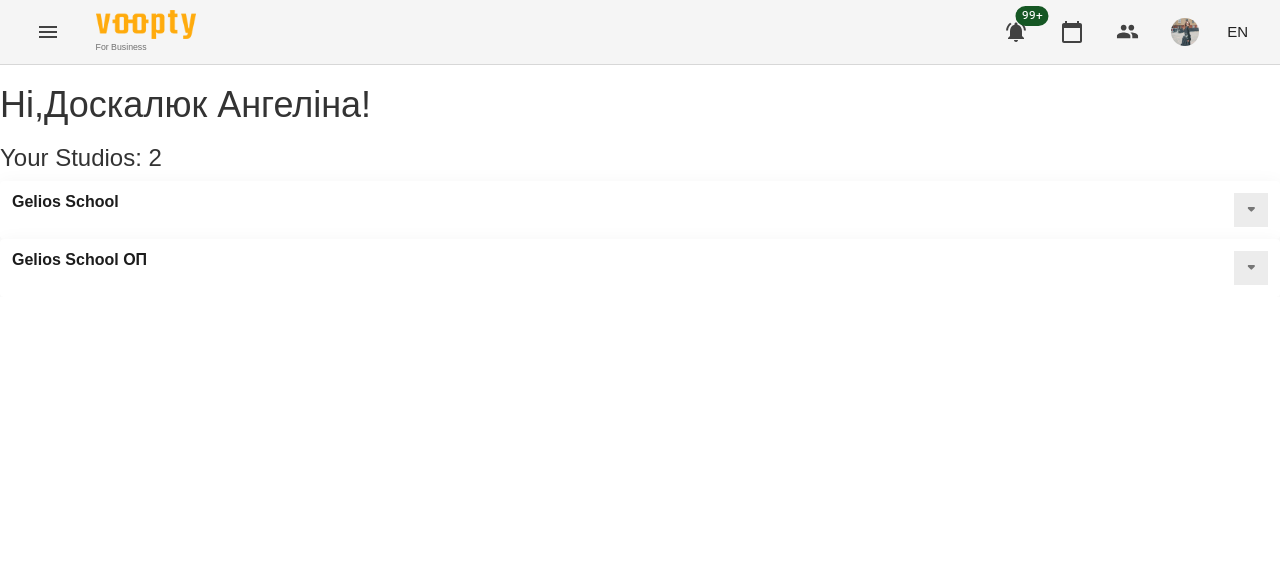 click 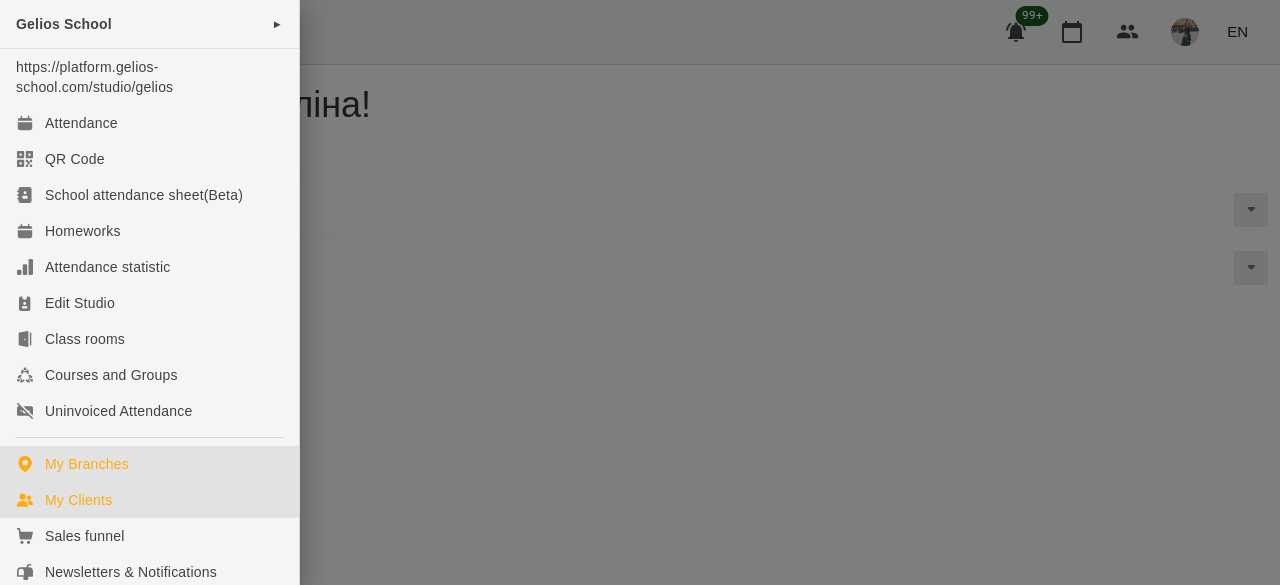 click on "My Clients" at bounding box center [149, 500] 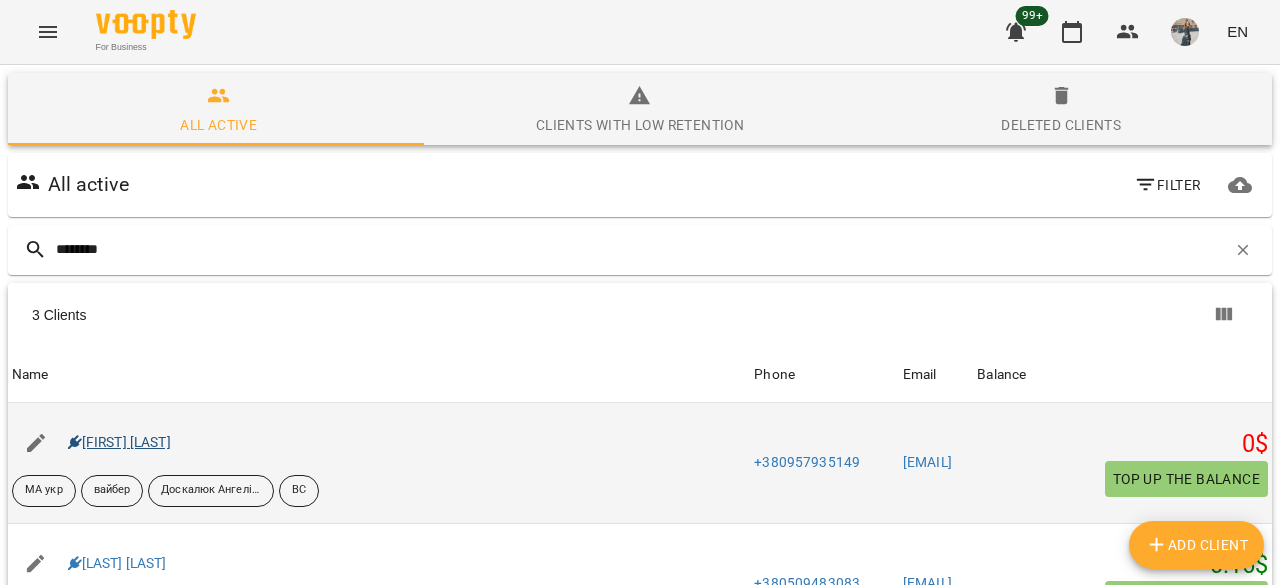 type on "********" 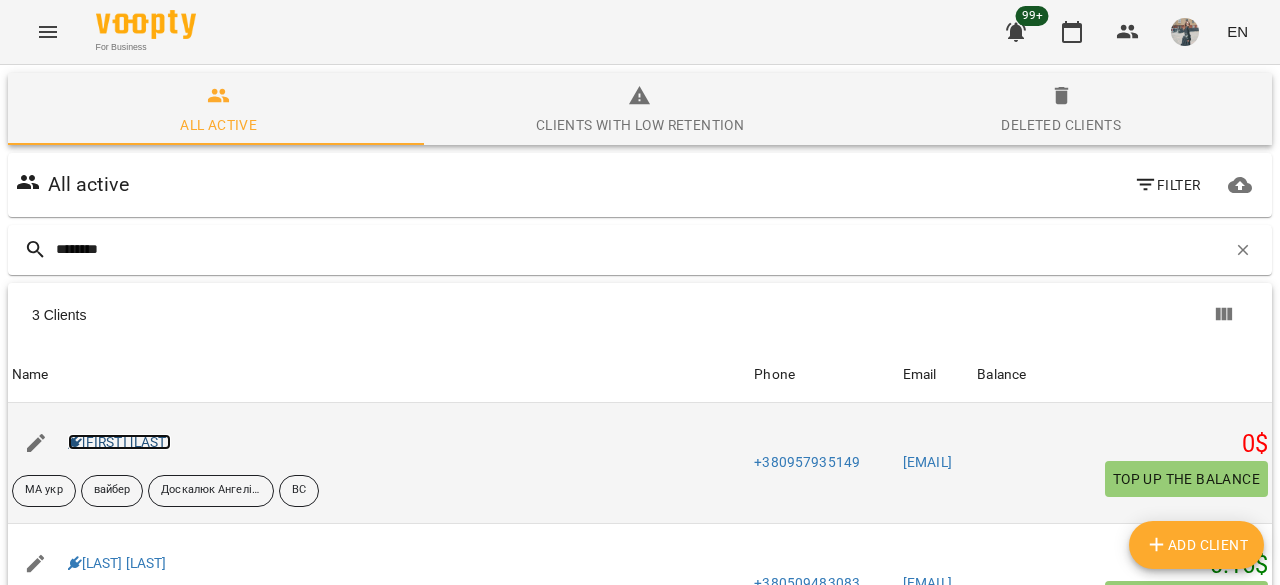 click on "[FIRST] [LAST]" at bounding box center (119, 442) 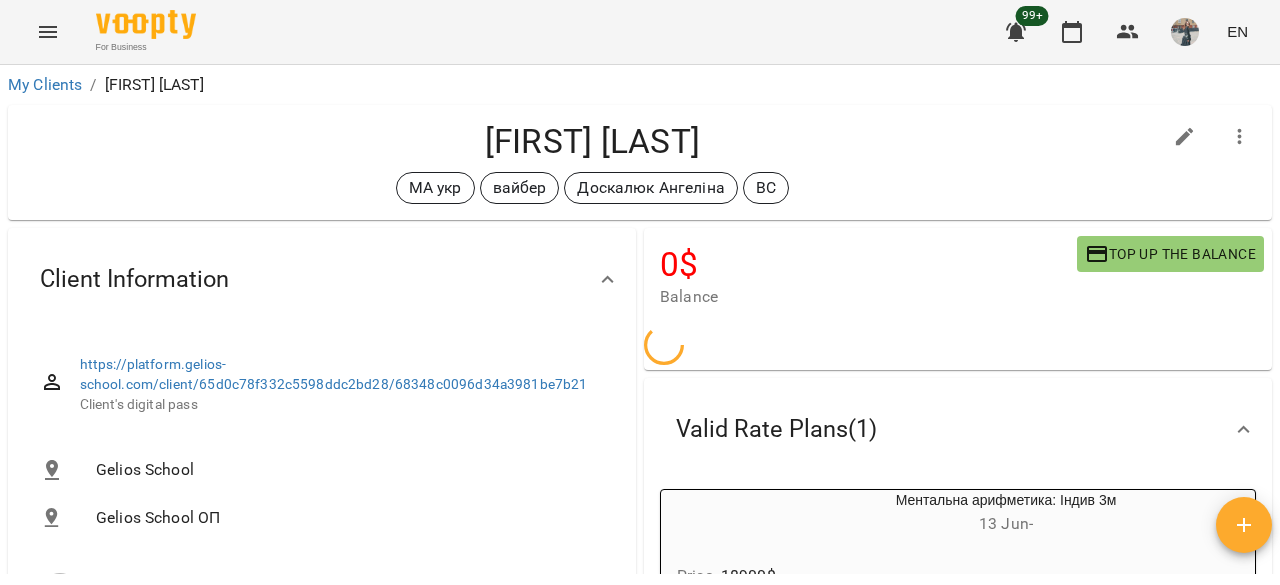 scroll, scrollTop: 200, scrollLeft: 0, axis: vertical 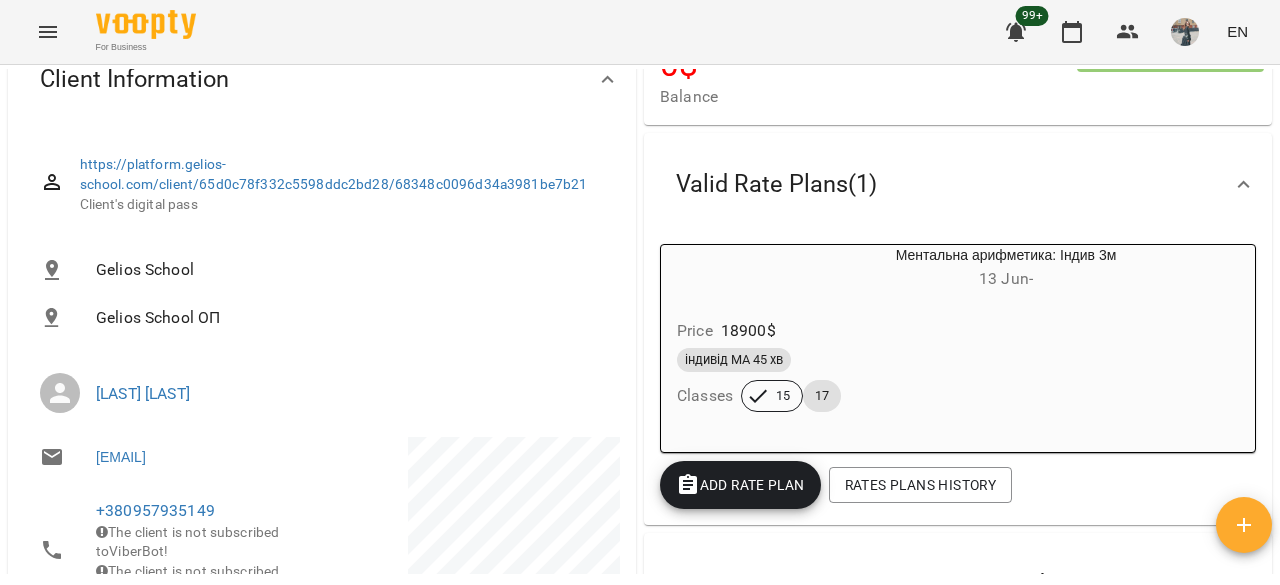 click on "13 Jun  -" at bounding box center (1006, 279) 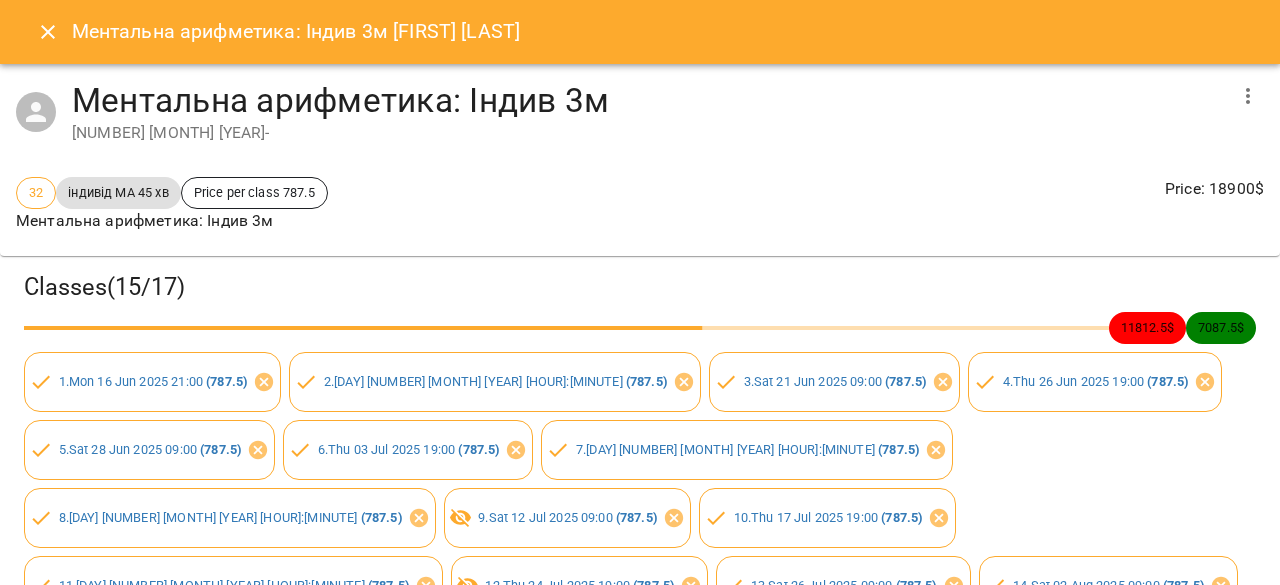 click on "Ментальна арифметика: Індив 3м [FIRST] [LAST]" at bounding box center [640, 32] 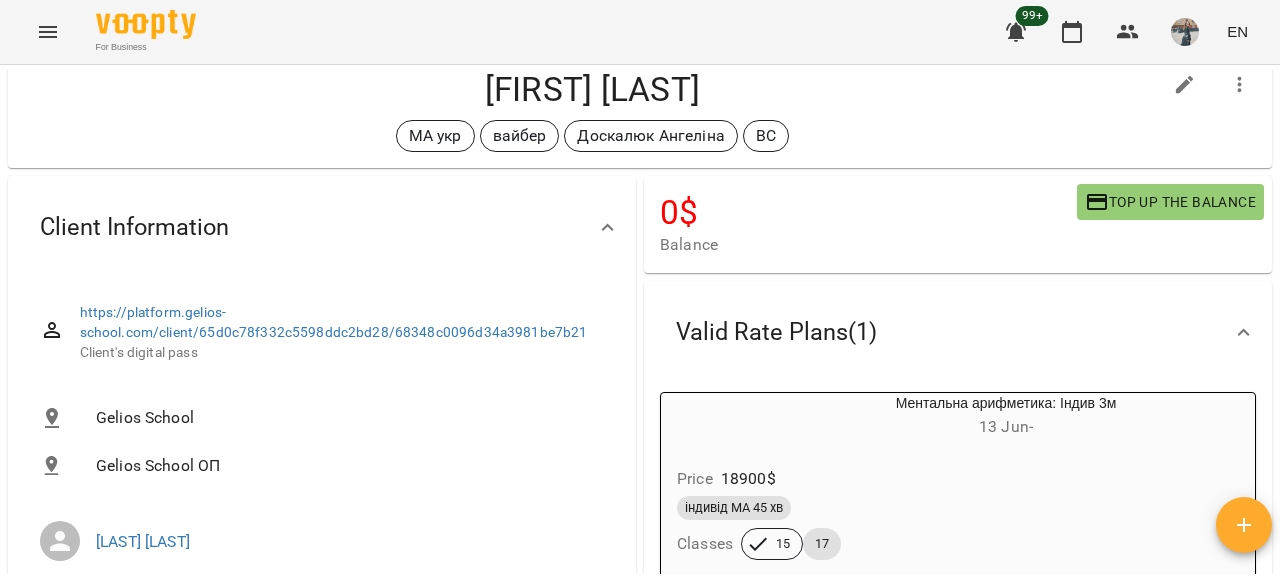 scroll, scrollTop: 0, scrollLeft: 0, axis: both 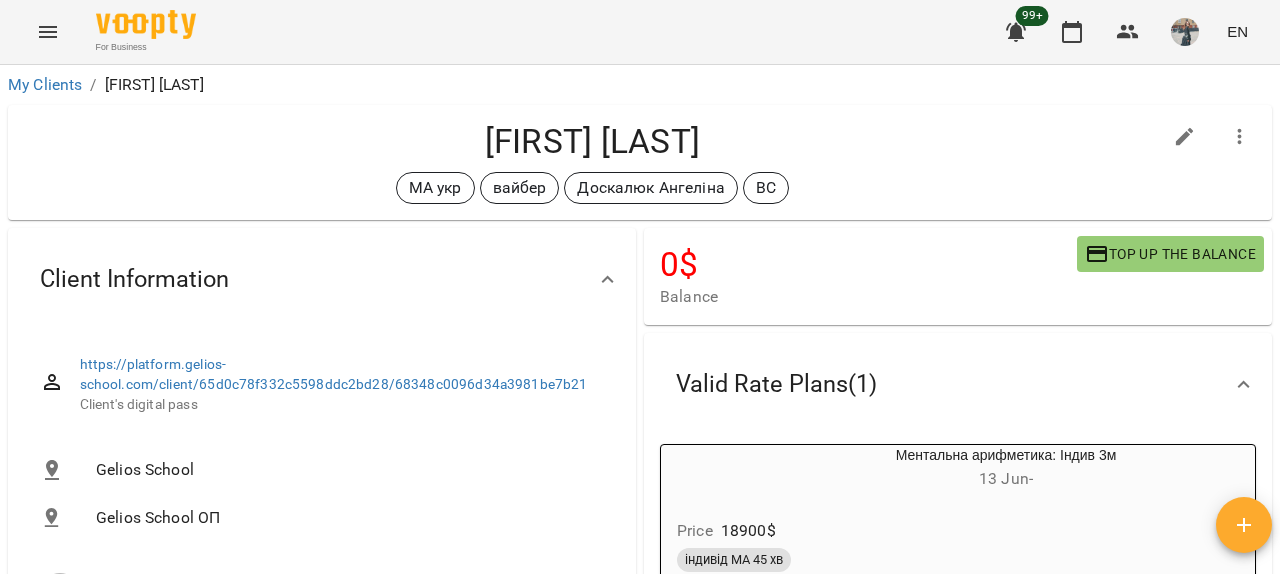 click 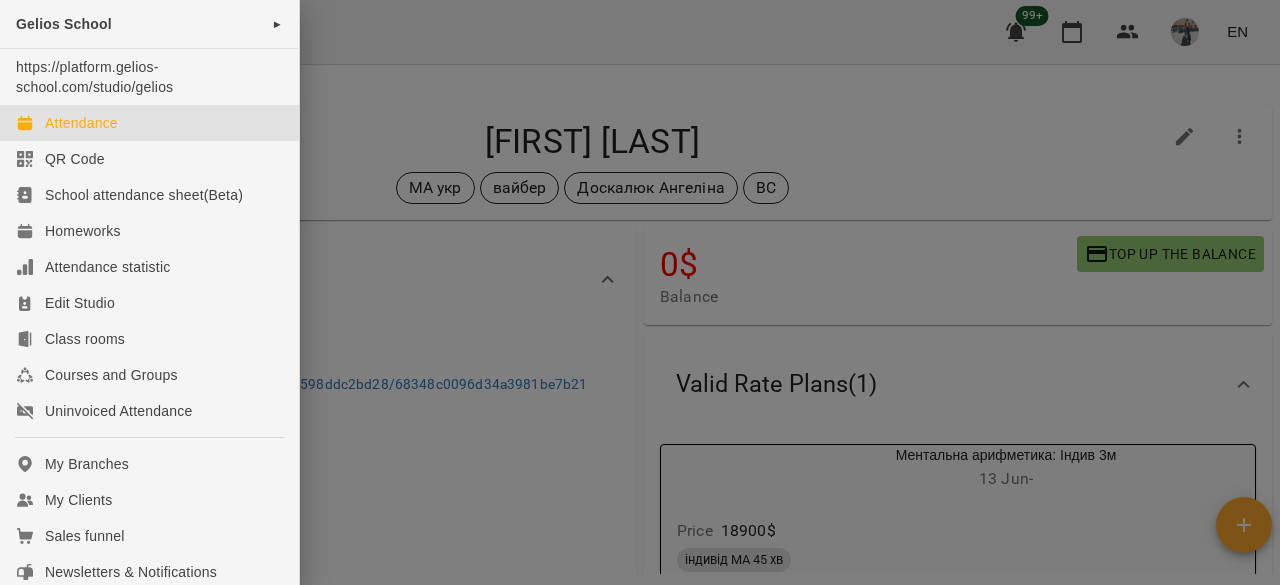 click on "Attendance" at bounding box center (149, 123) 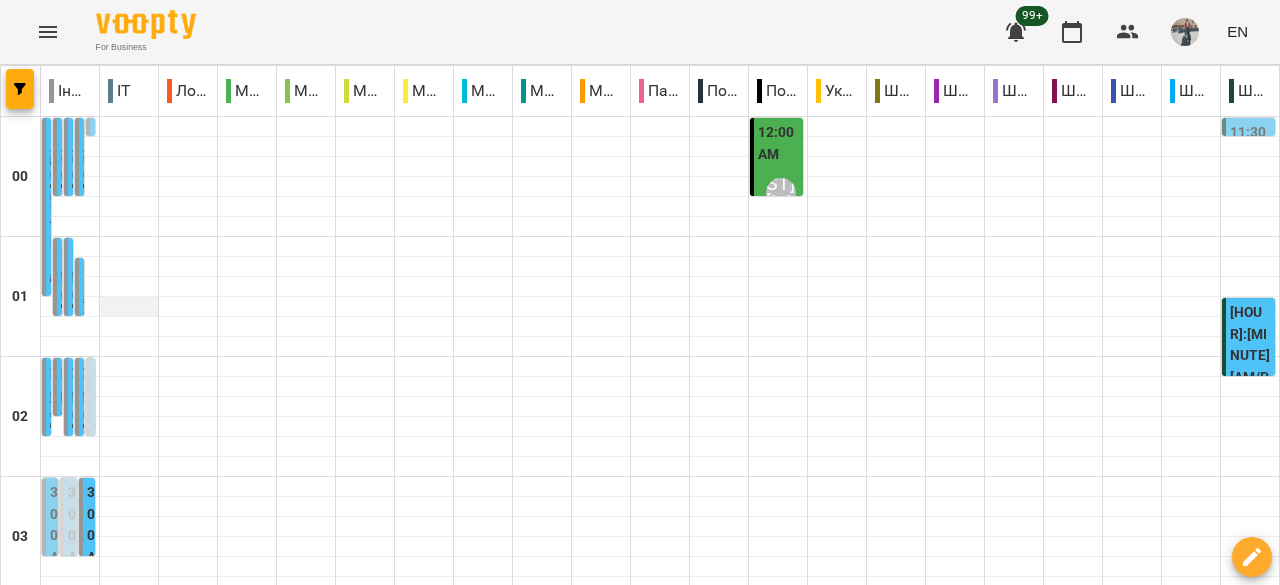 scroll, scrollTop: 100, scrollLeft: 0, axis: vertical 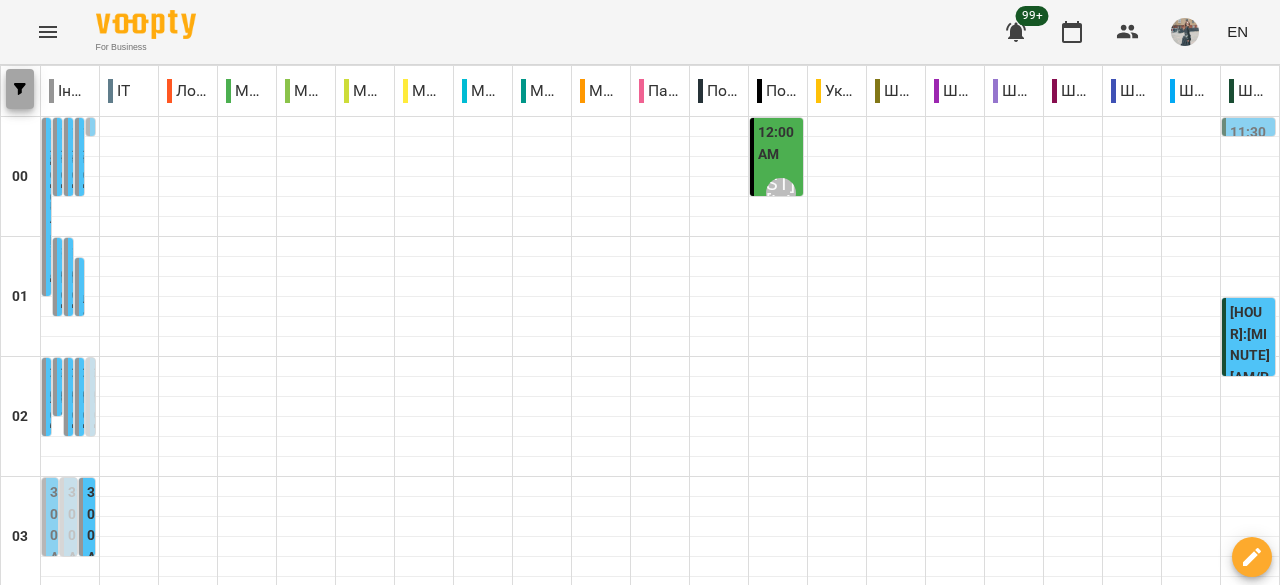 click at bounding box center [20, 89] 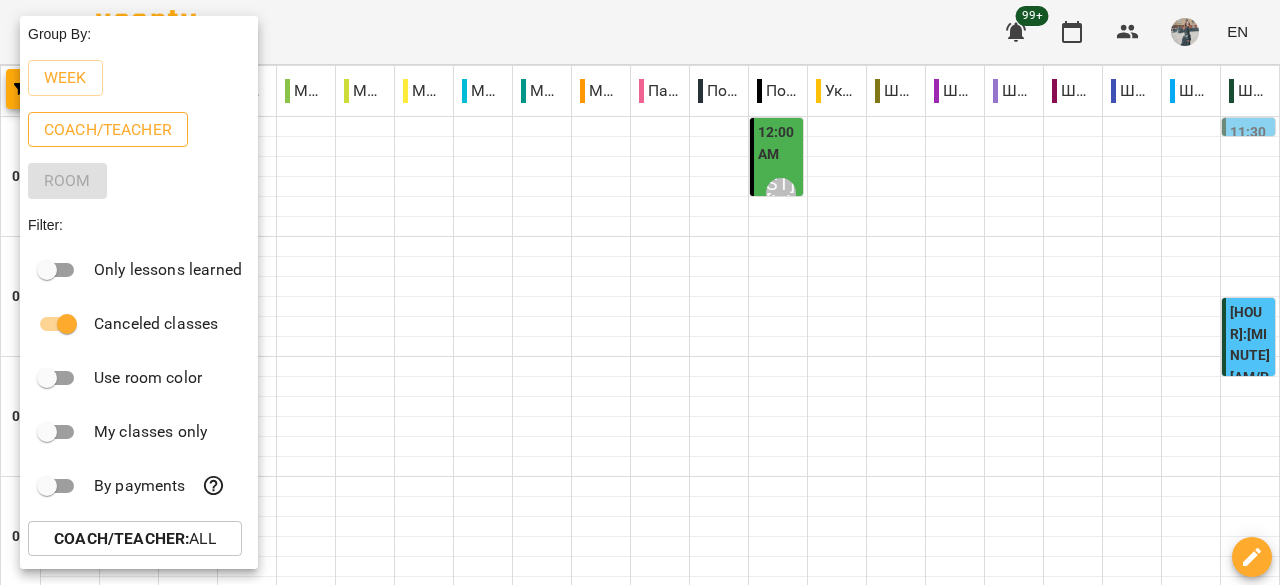 click on "Coach/Teacher" at bounding box center (108, 130) 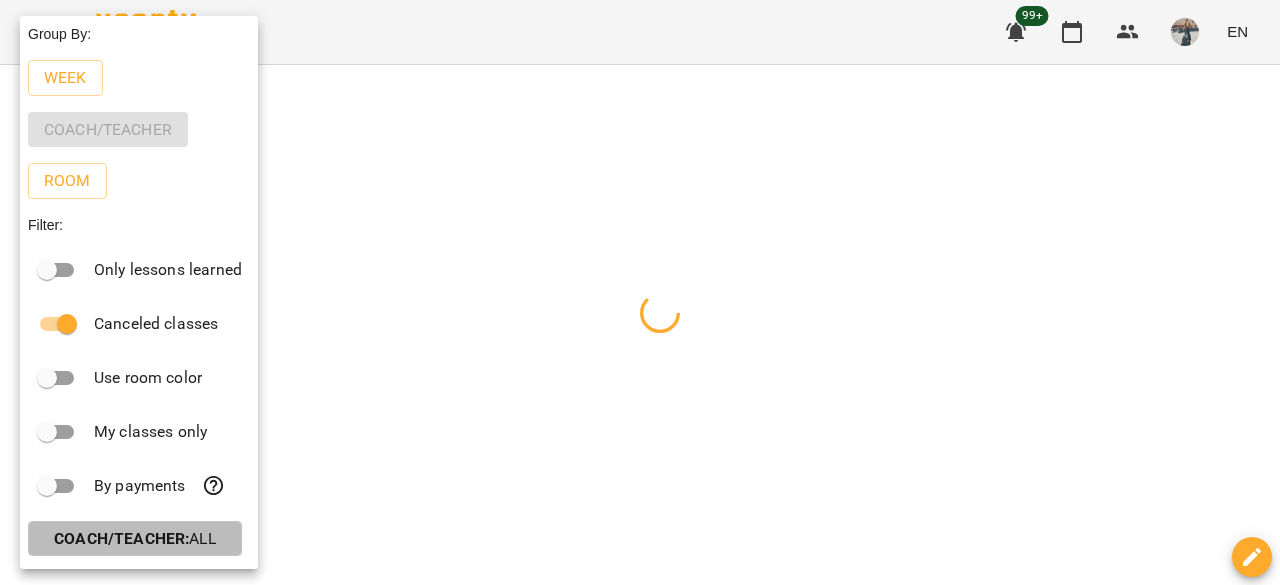 click on "Coach/Teacher :  All" at bounding box center [135, 539] 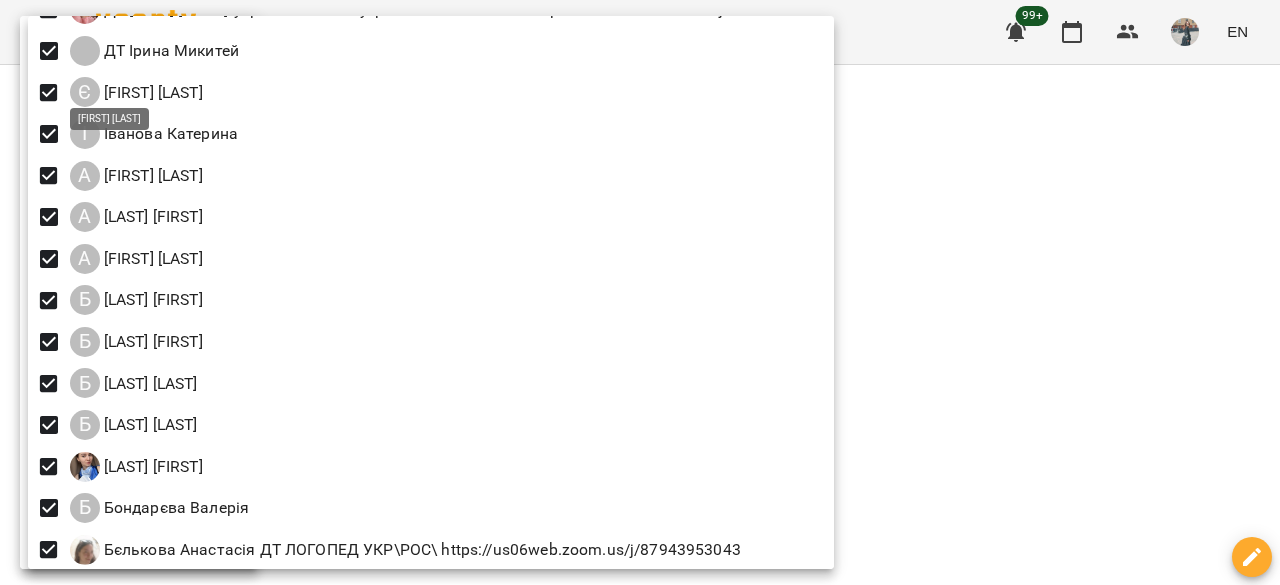 scroll, scrollTop: 72, scrollLeft: 0, axis: vertical 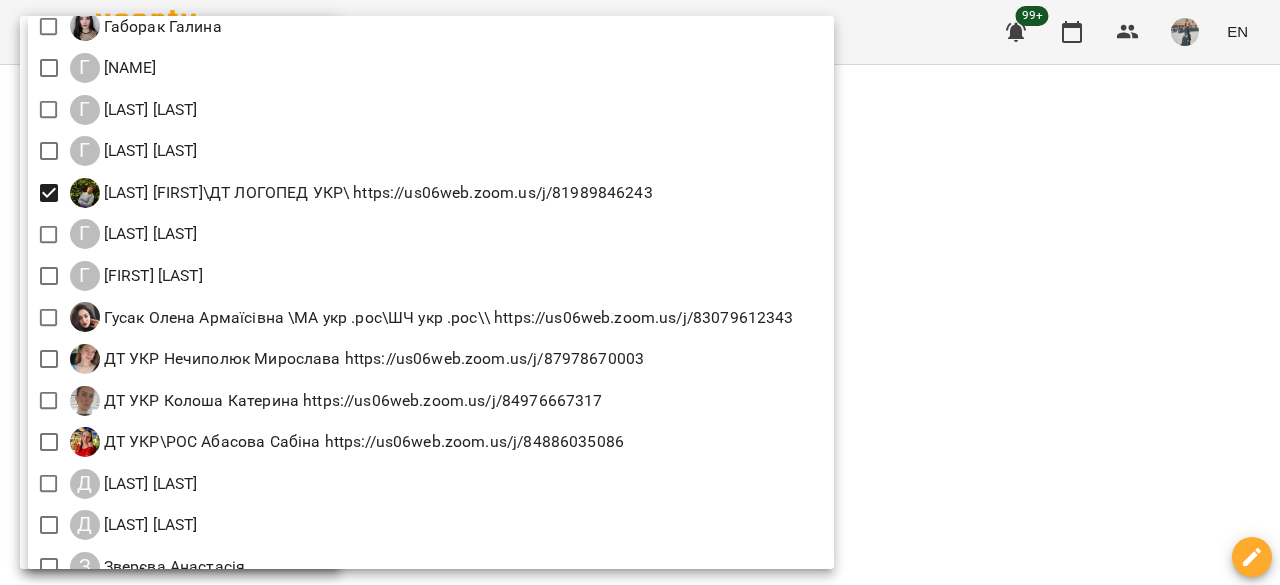 click at bounding box center [640, 292] 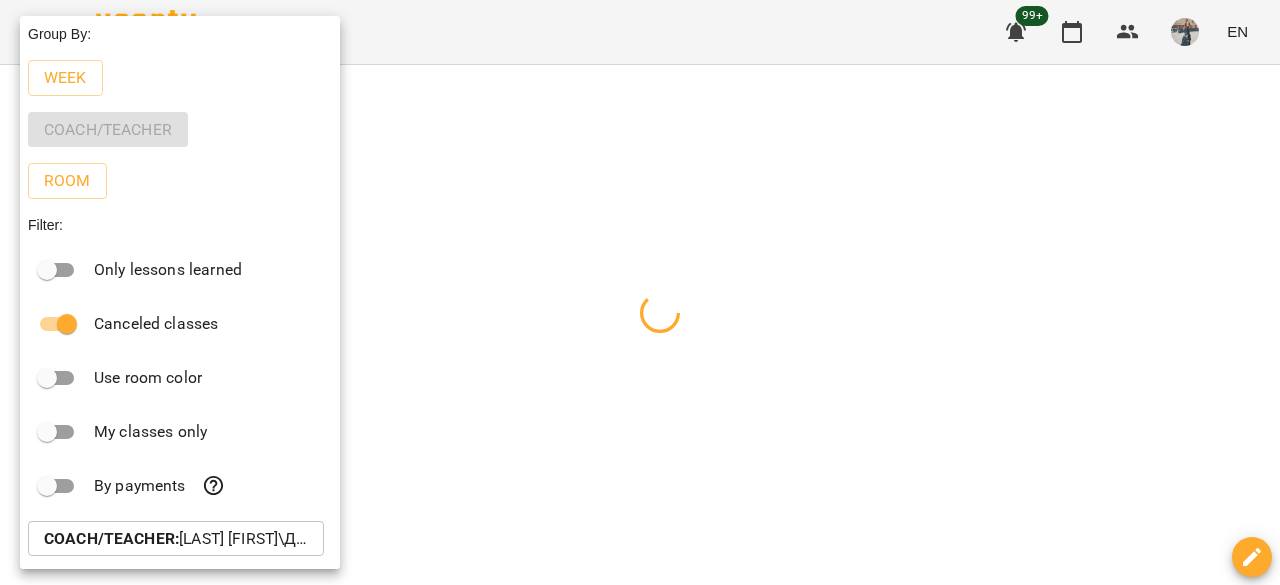 click at bounding box center (640, 292) 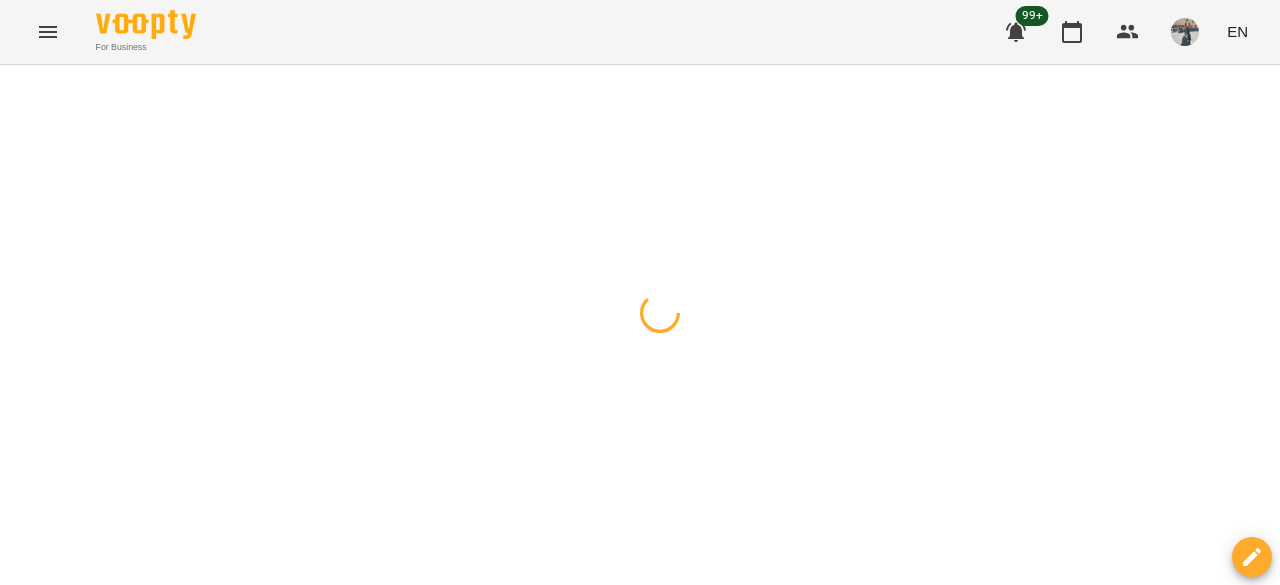 click at bounding box center [640, 65] 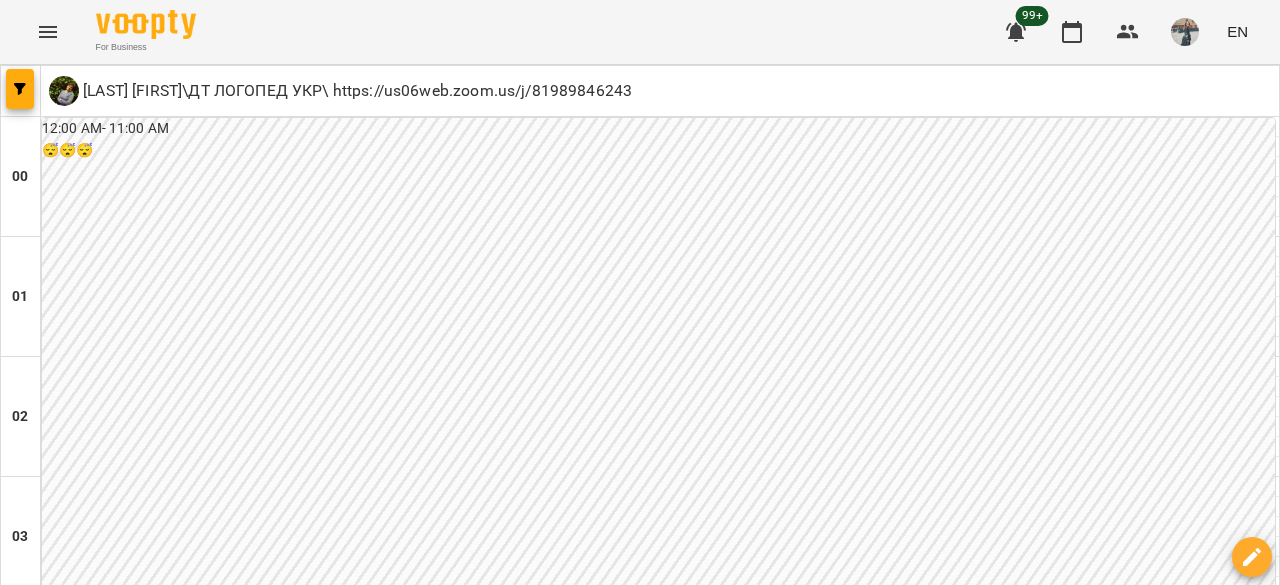 scroll, scrollTop: 1900, scrollLeft: 0, axis: vertical 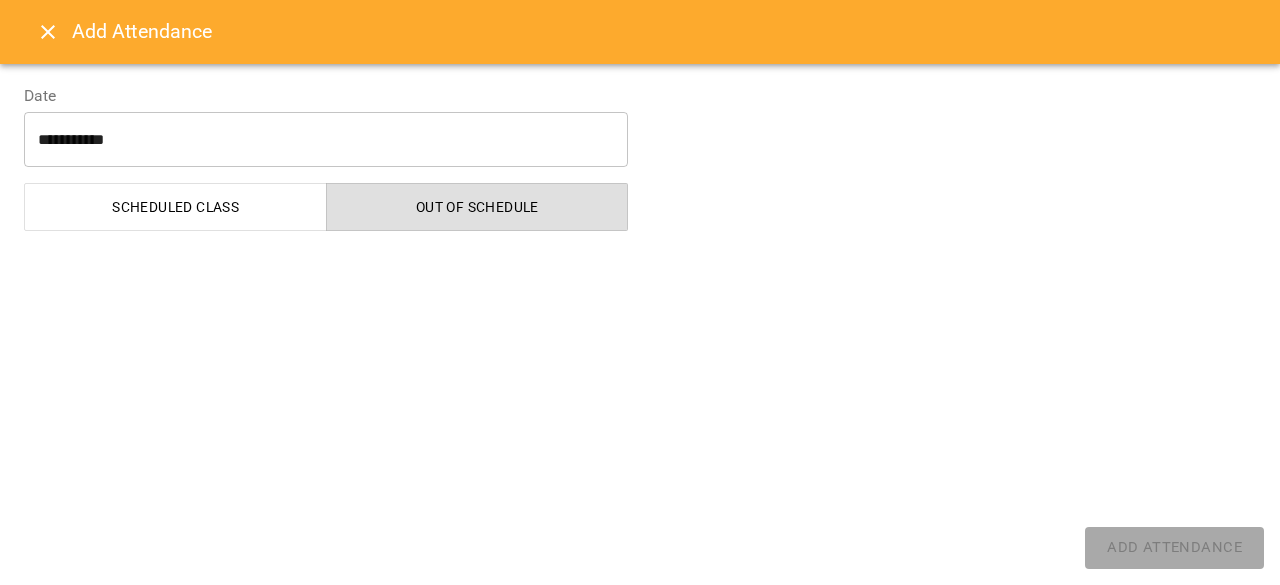 select 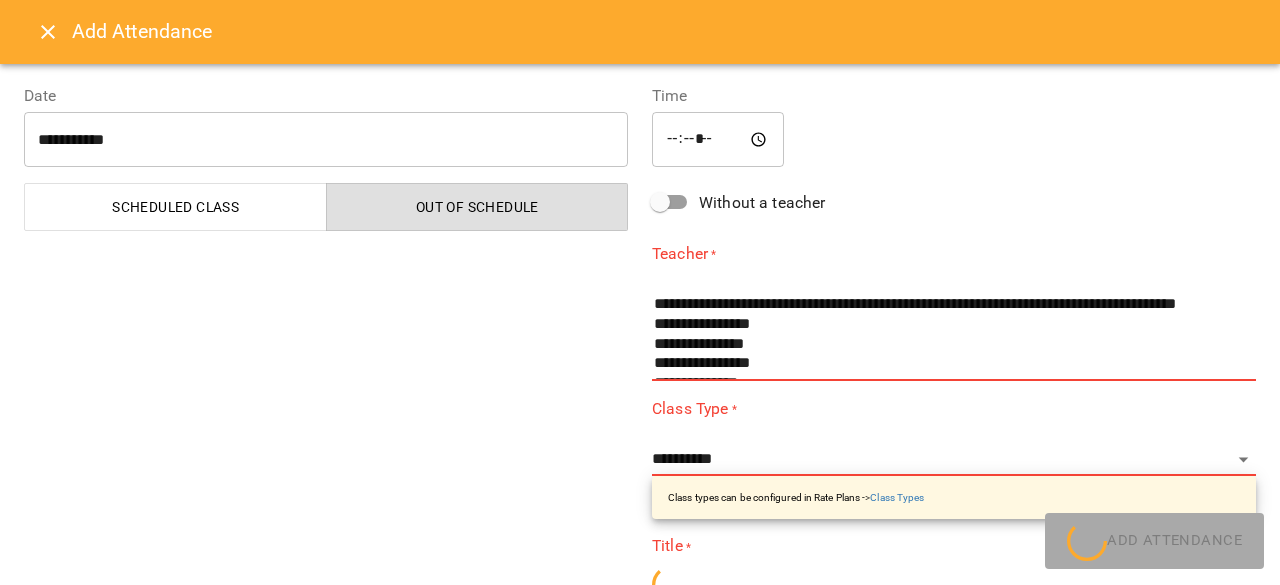 click on "*****" at bounding box center (718, 140) 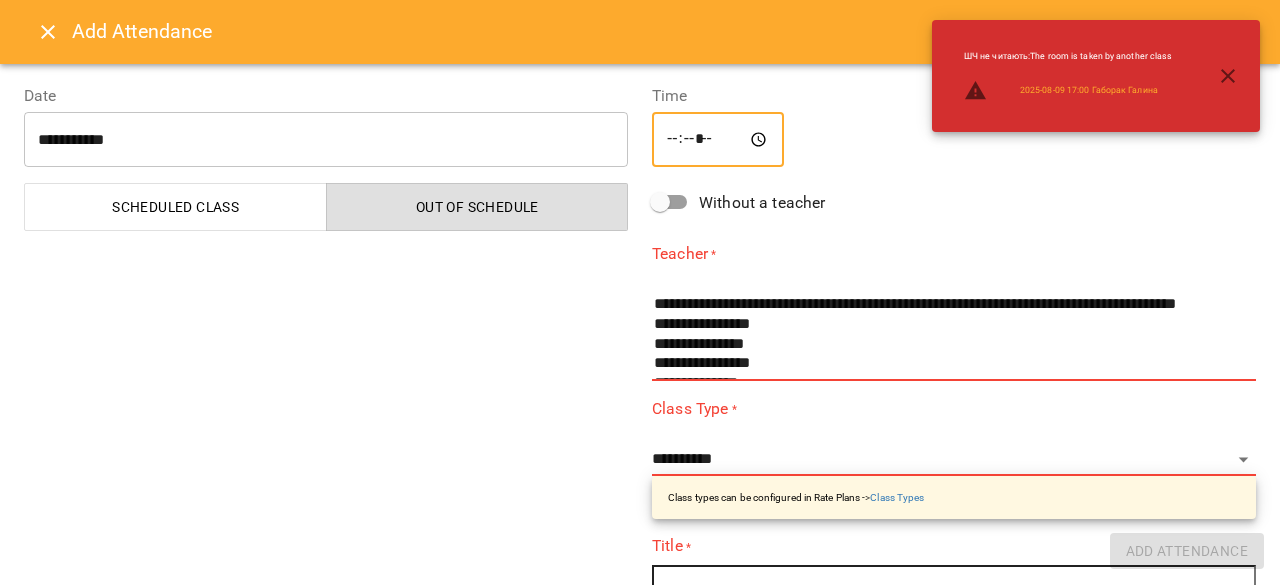 type on "*****" 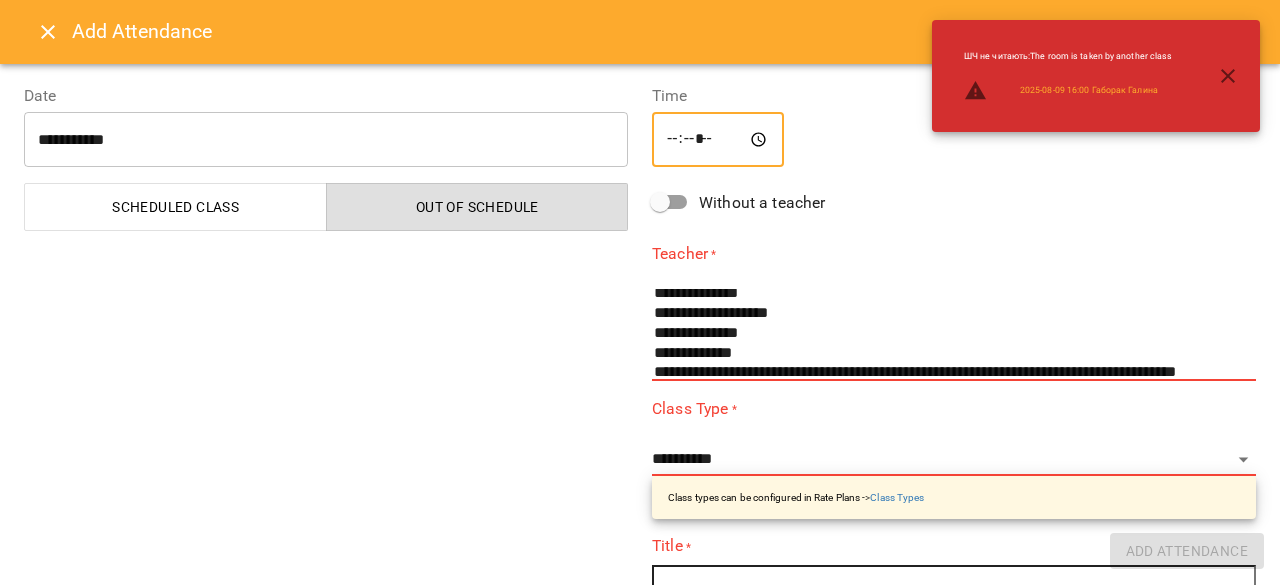 scroll, scrollTop: 400, scrollLeft: 0, axis: vertical 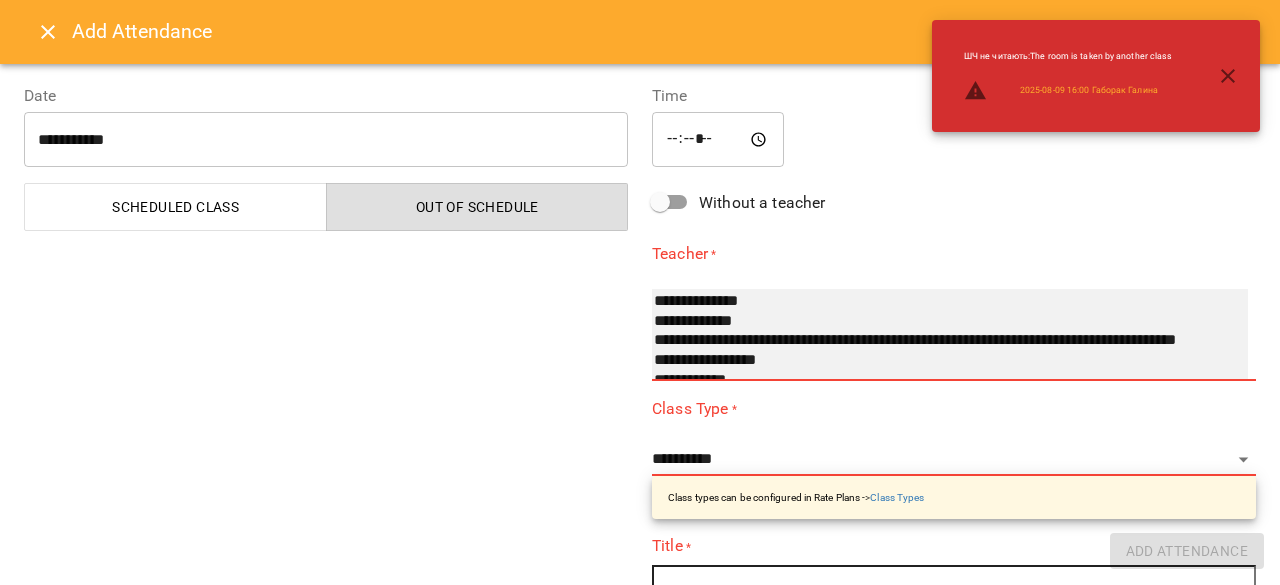 select on "**********" 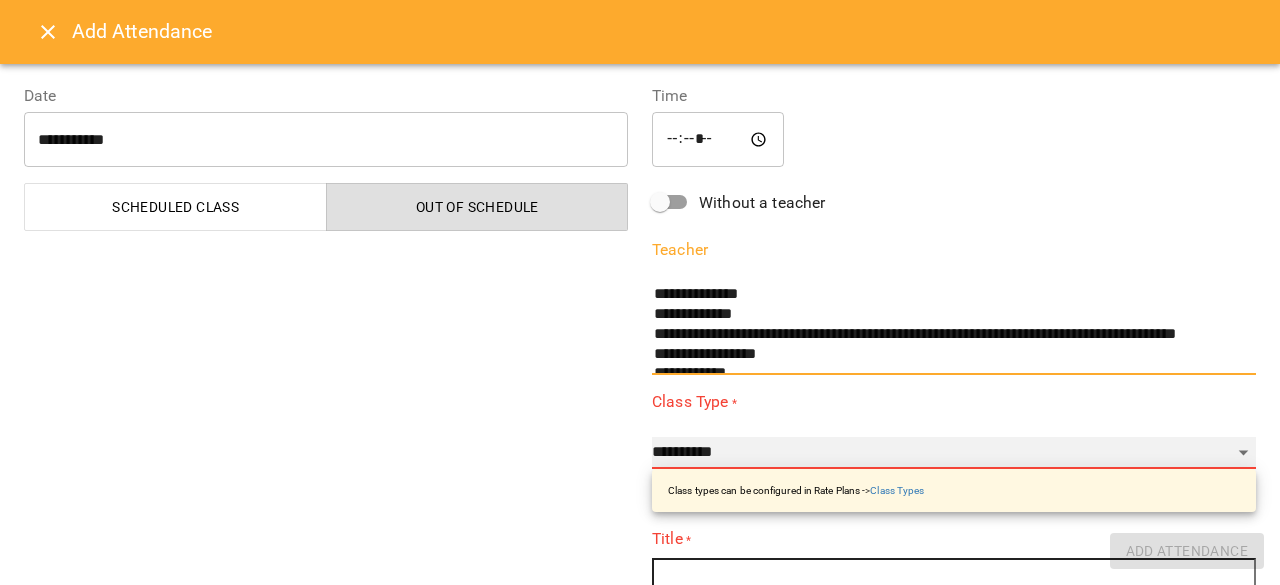 click on "**********" at bounding box center [954, 453] 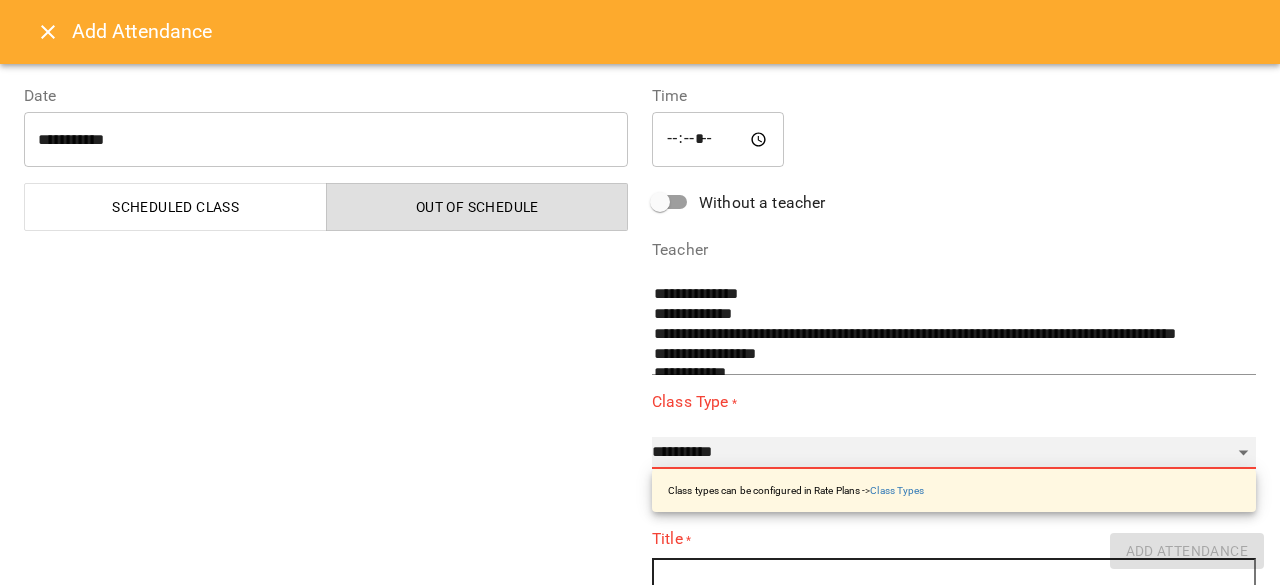 select on "**********" 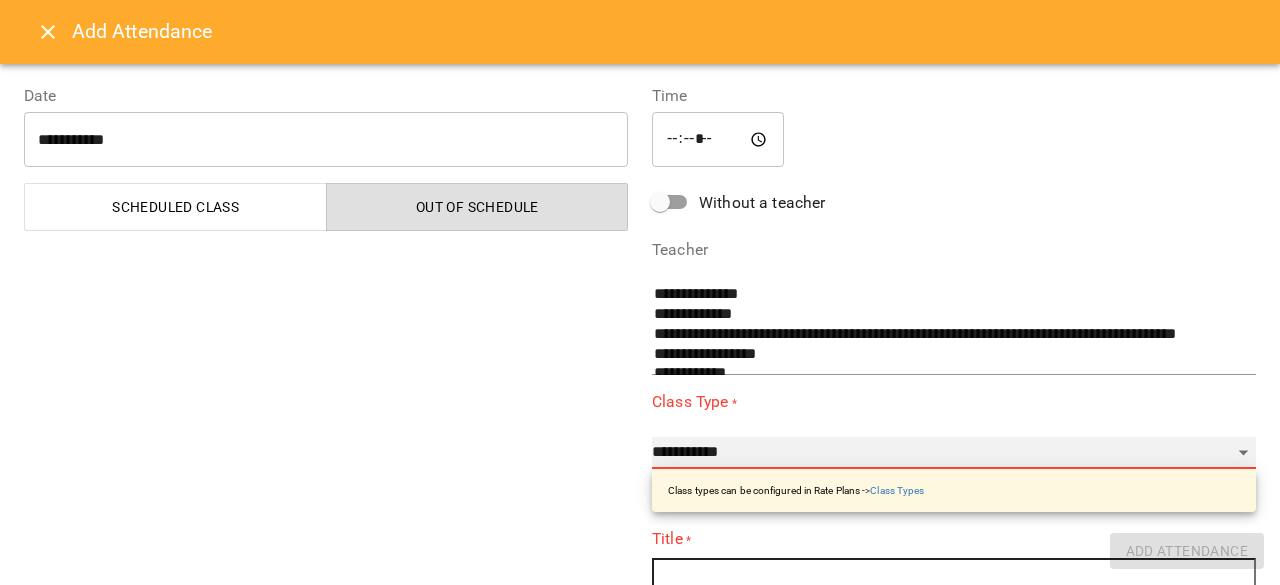 click on "**********" at bounding box center (954, 453) 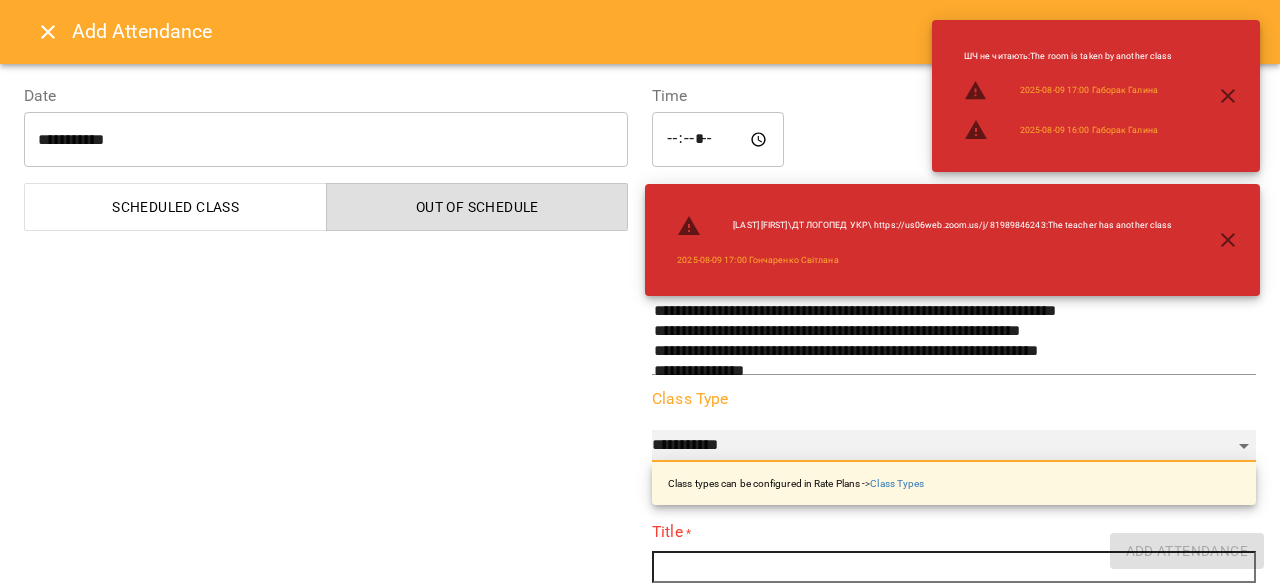 scroll, scrollTop: 600, scrollLeft: 0, axis: vertical 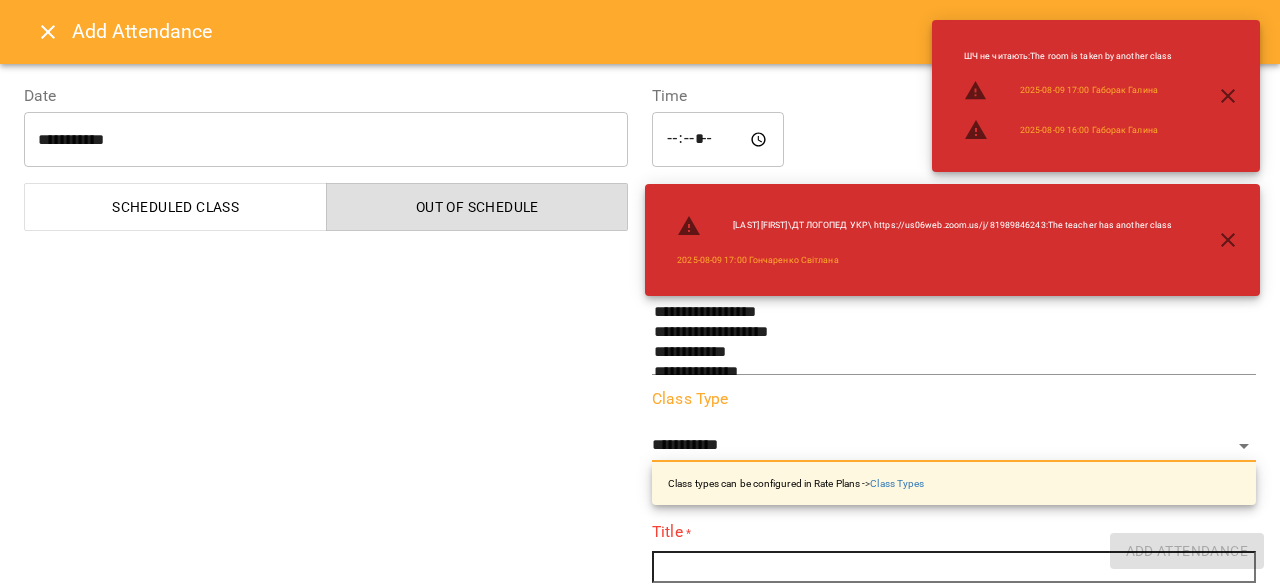 click on "**********" at bounding box center (954, 448) 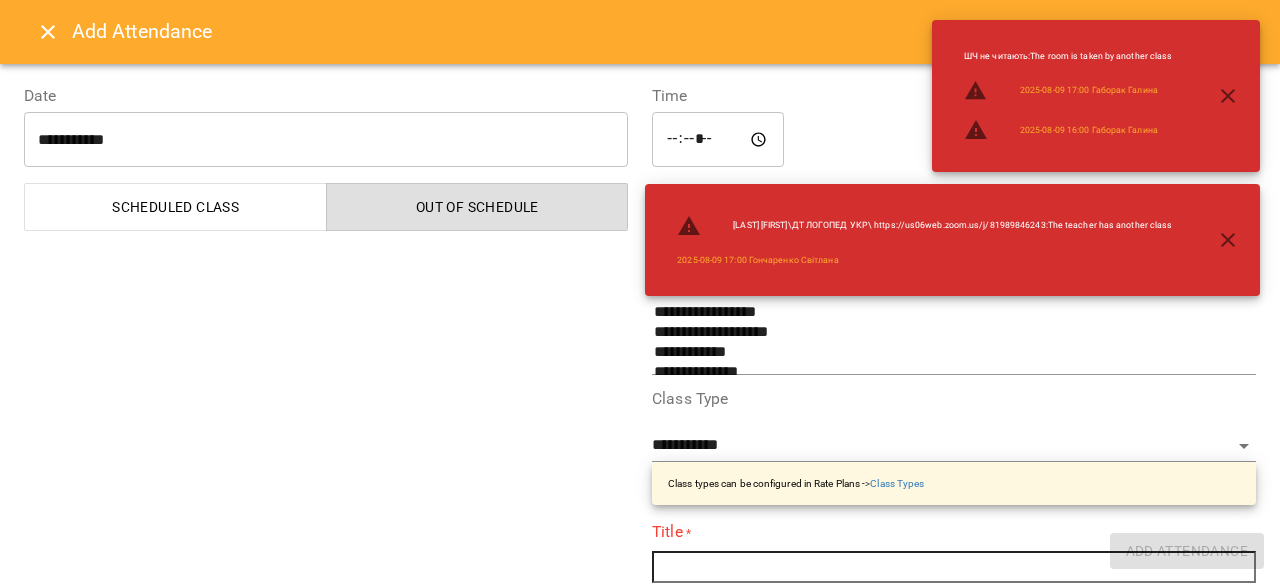 click on "**********" at bounding box center [954, 448] 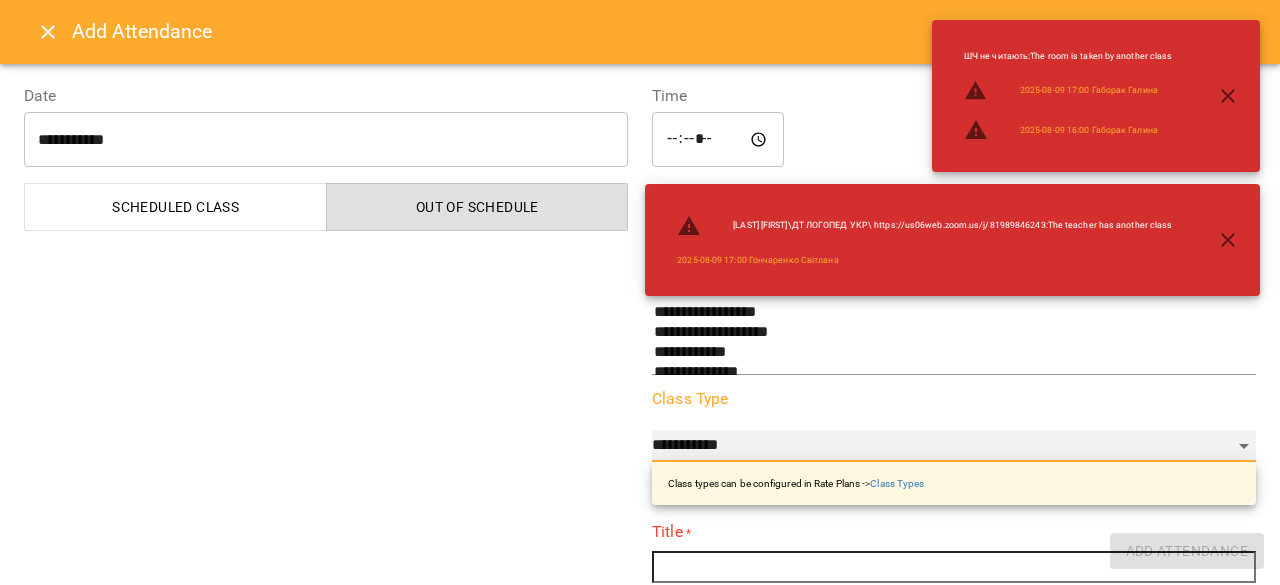 click on "**********" at bounding box center (954, 446) 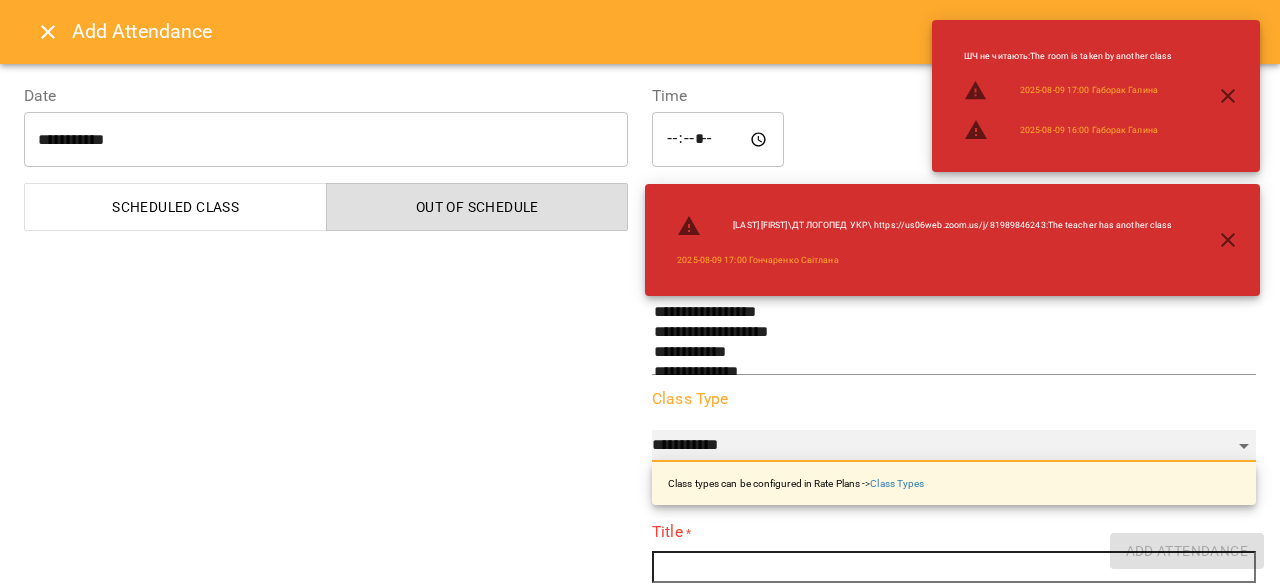 select on "**********" 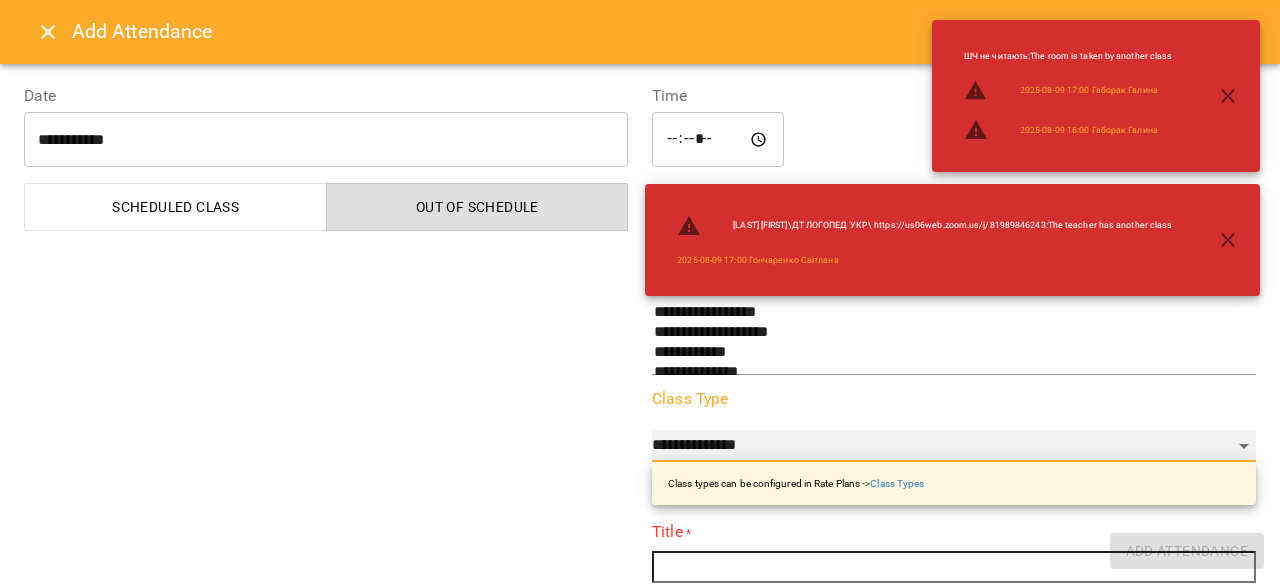 click on "**********" at bounding box center (954, 446) 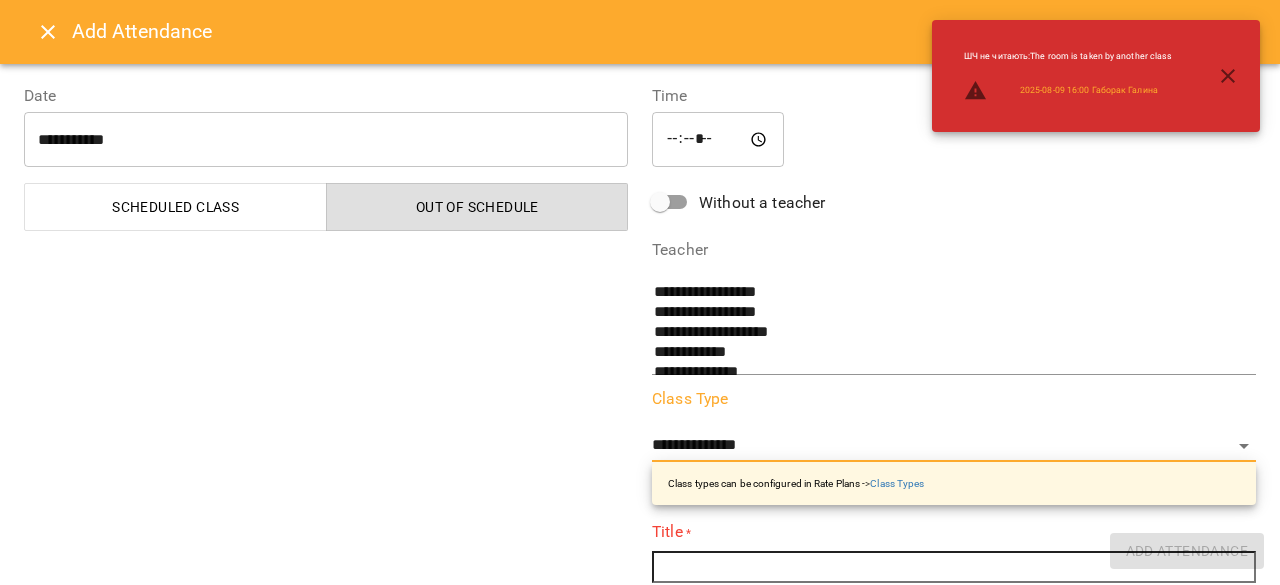 click on "Title   *   Use @ + or # to Add a client @ or + Add clients with tag #" at bounding box center [954, 586] 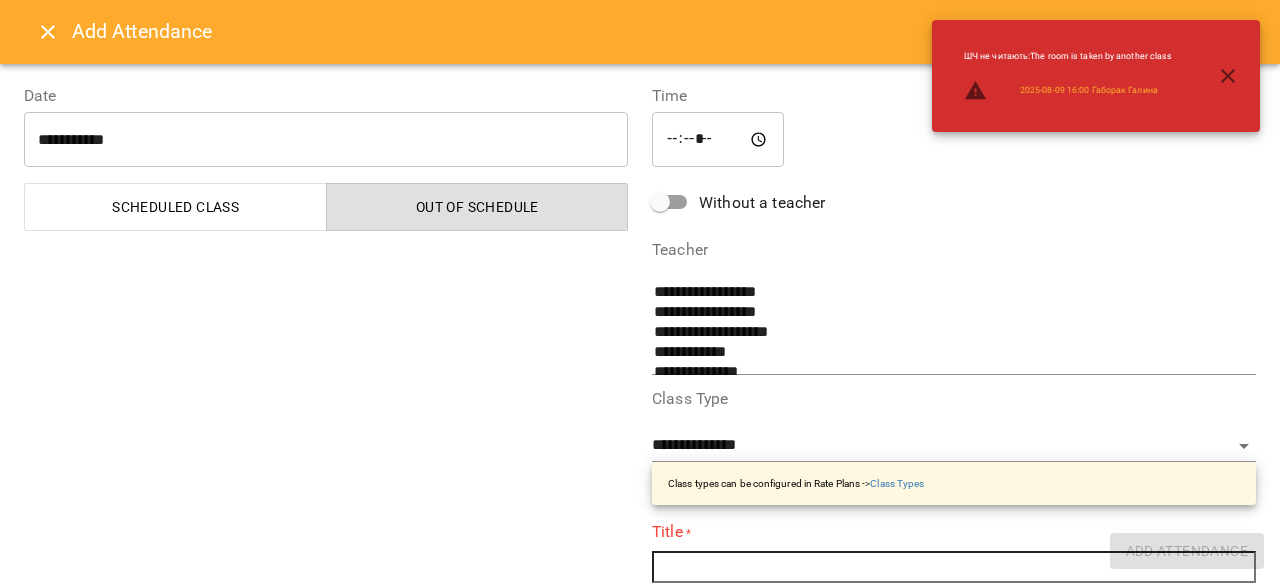 click at bounding box center (954, 567) 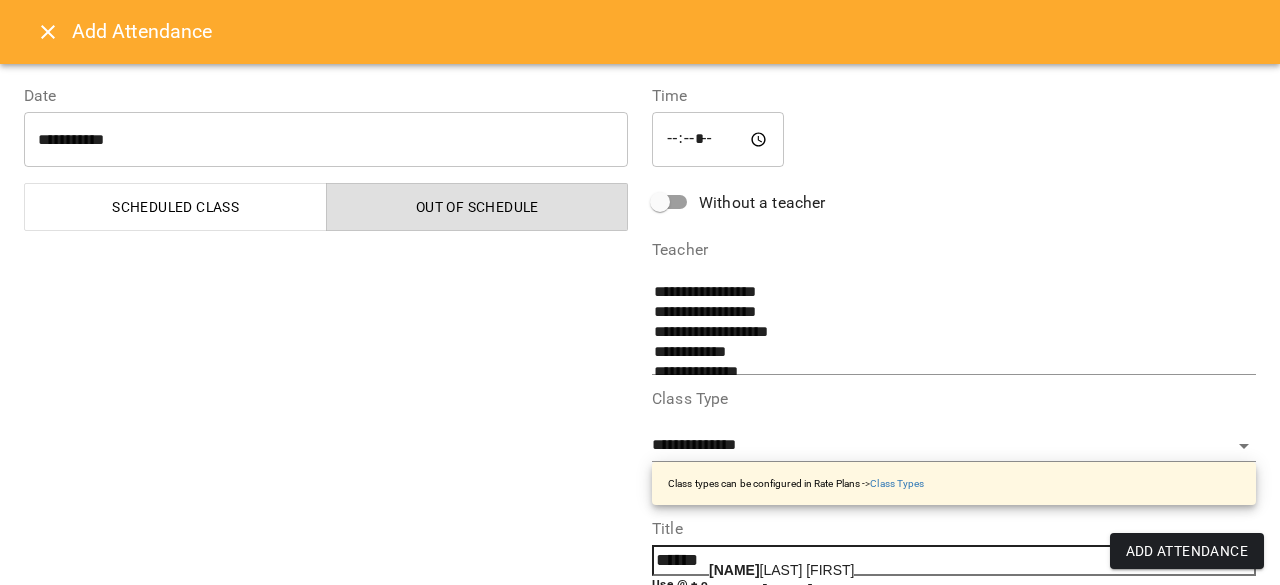 click on "[LAST] [LAST]" at bounding box center (781, 570) 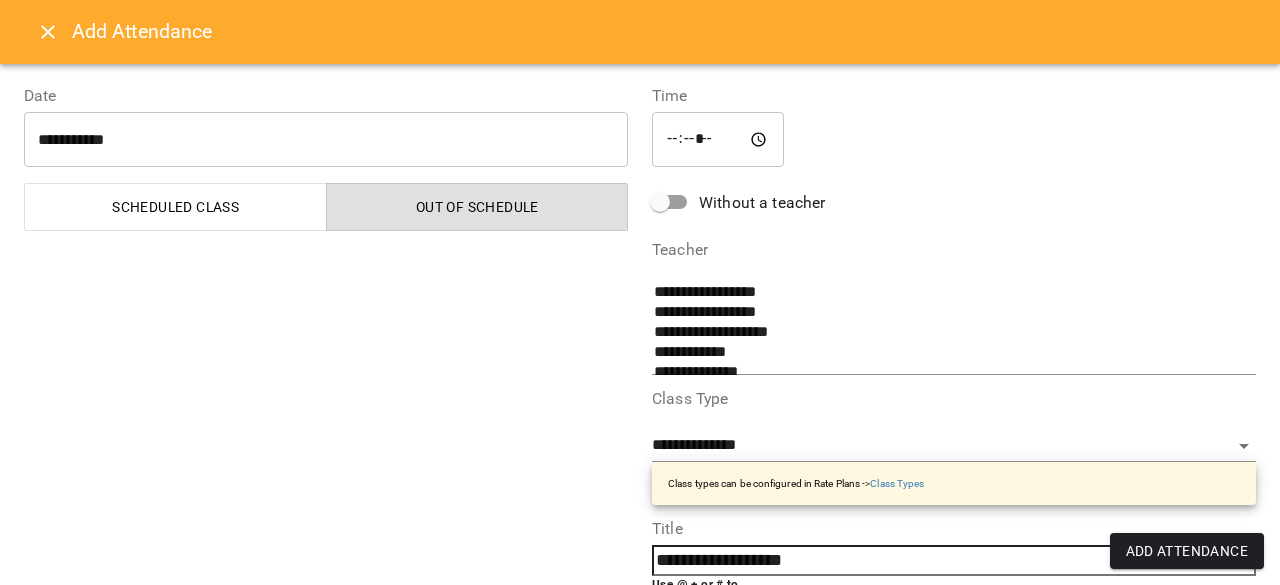 click on "Add Attendance" at bounding box center [1187, 551] 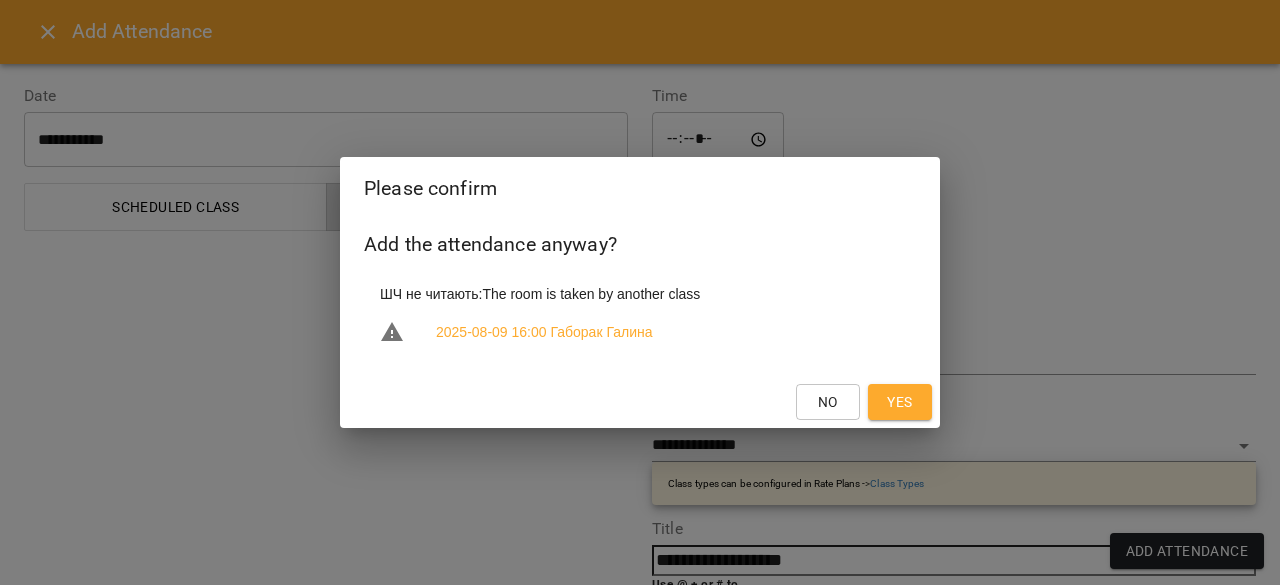click on "Yes" at bounding box center [900, 402] 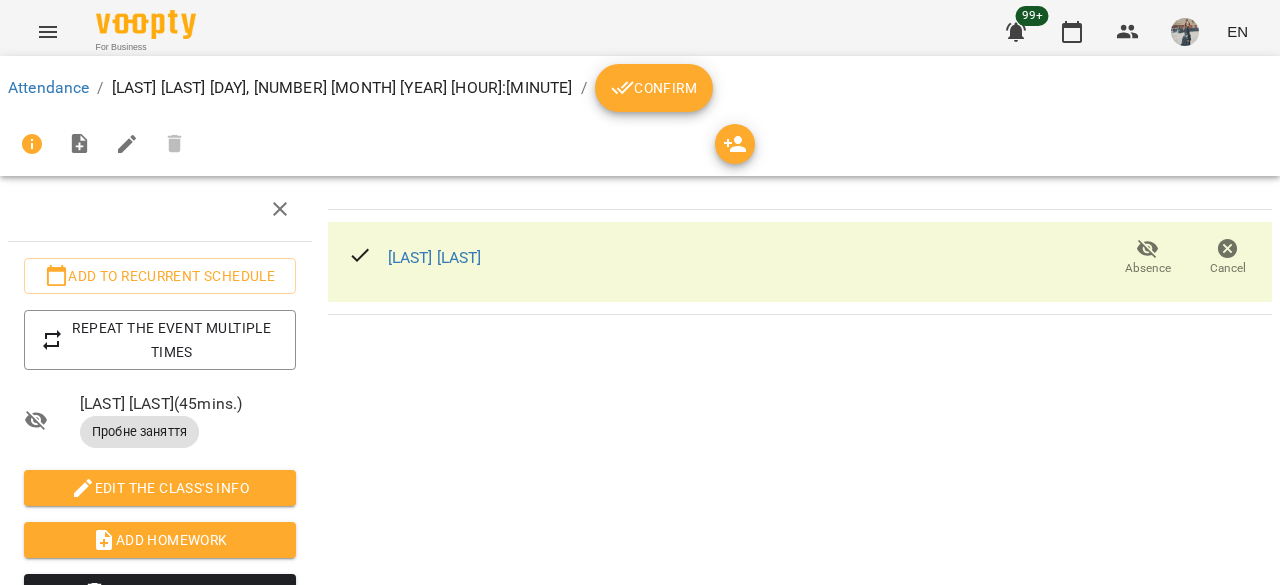 click at bounding box center (48, 32) 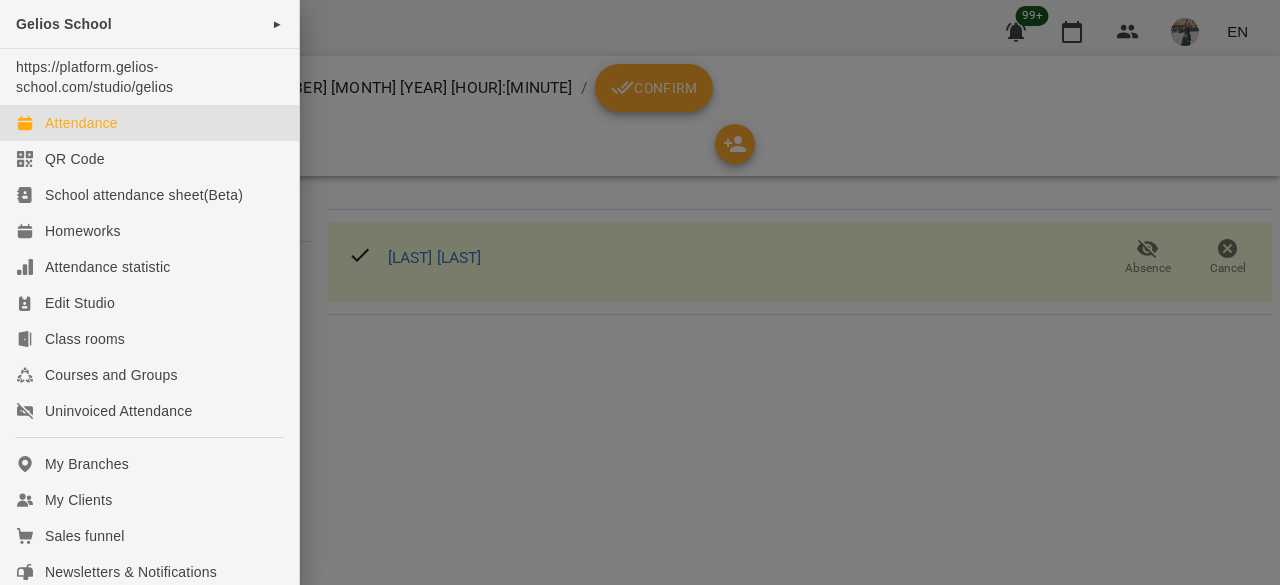 click on "Attendance" at bounding box center [149, 123] 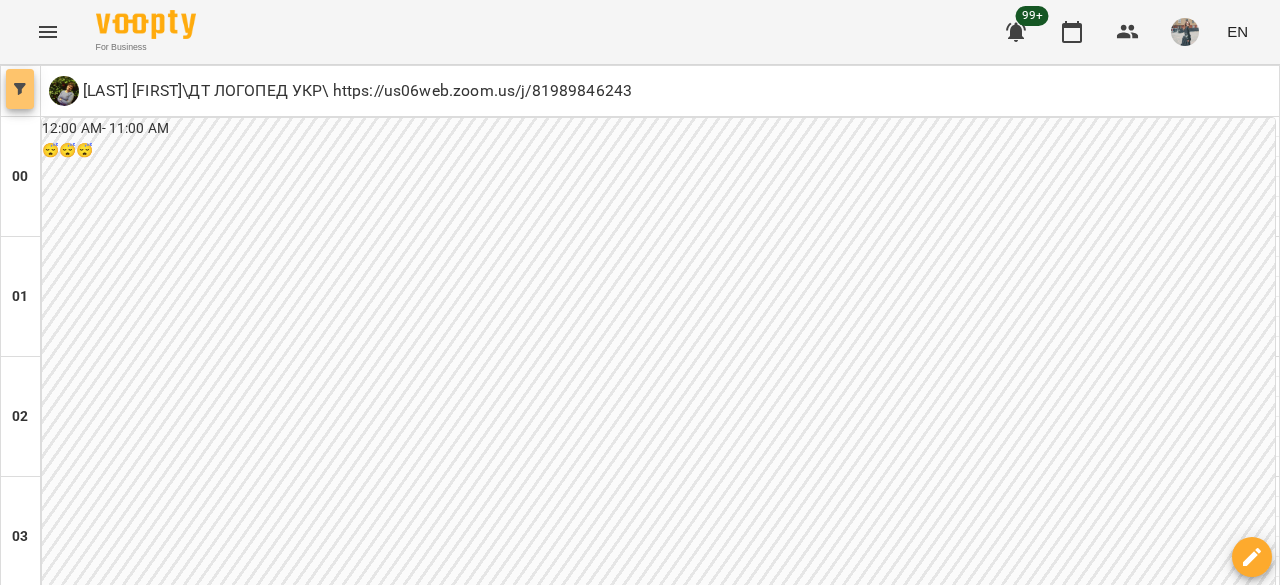 click 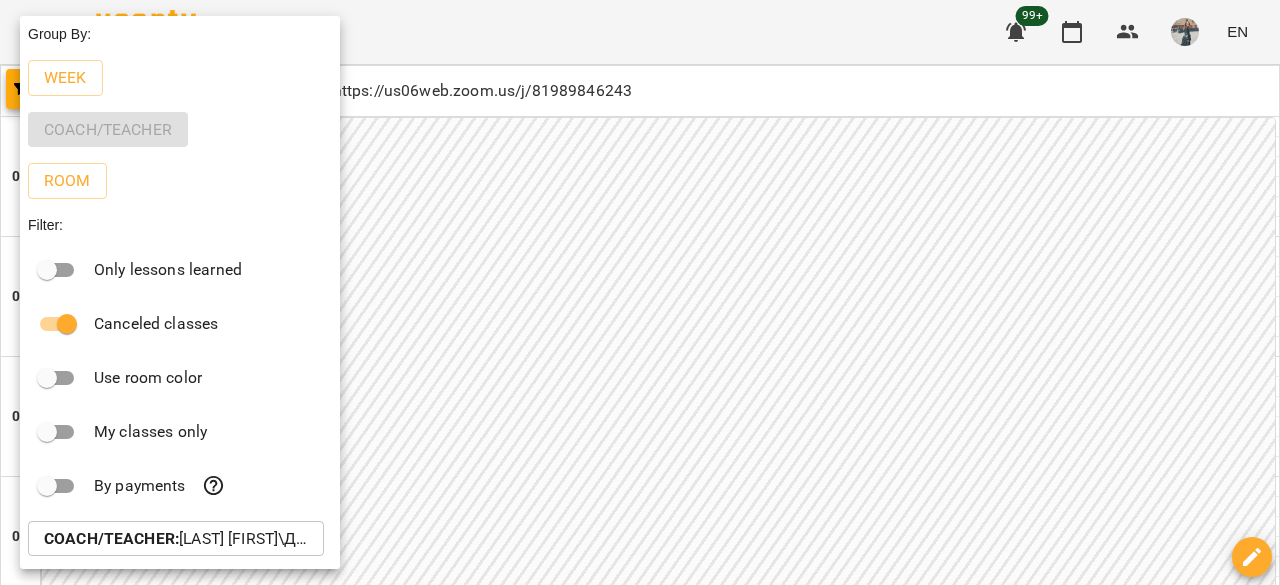 click on "Coach/Teacher : [LAST] [LAST] [LAST]\ДТ ЛОГОПЕД УКР\ https://us06web.zoom.us/j/81989846243" at bounding box center (176, 539) 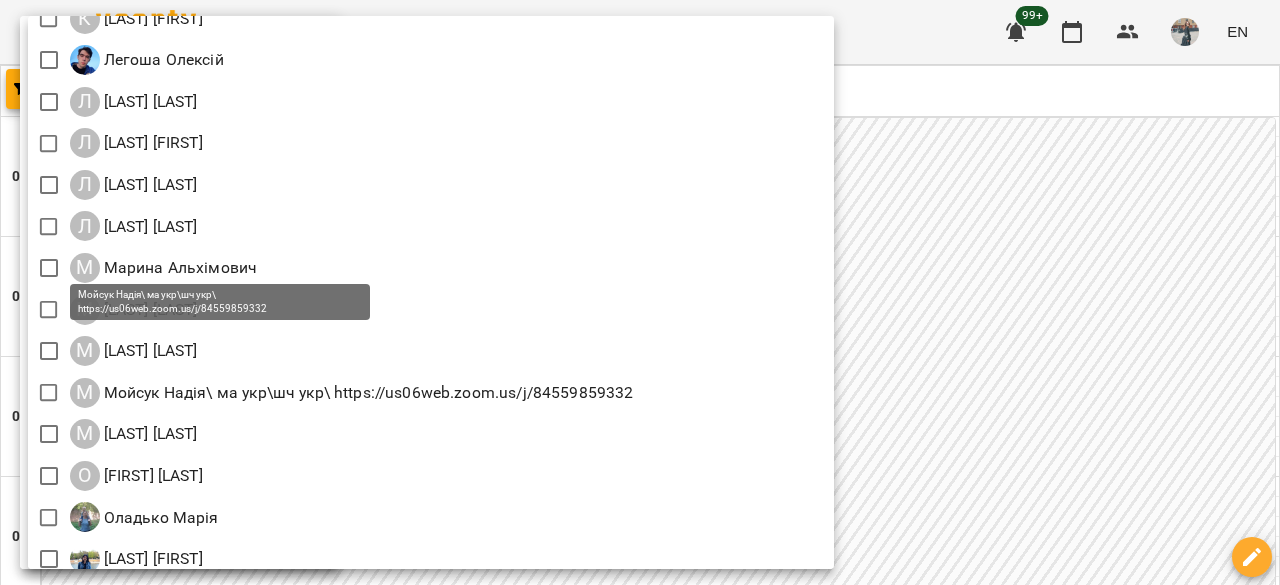 scroll, scrollTop: 1600, scrollLeft: 0, axis: vertical 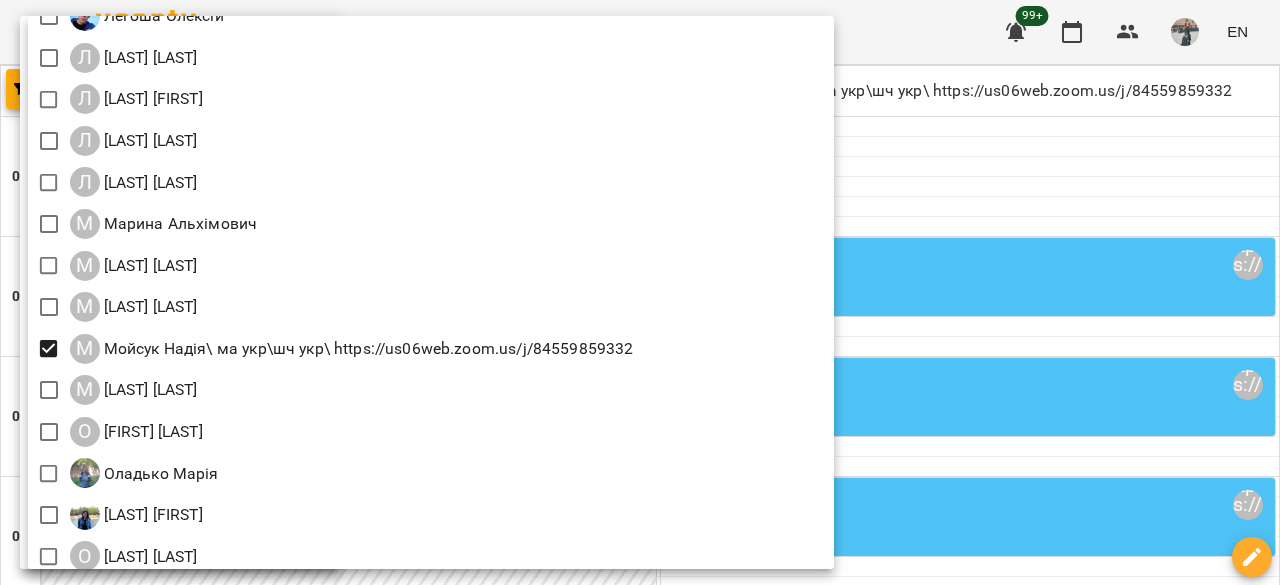 click at bounding box center (640, 292) 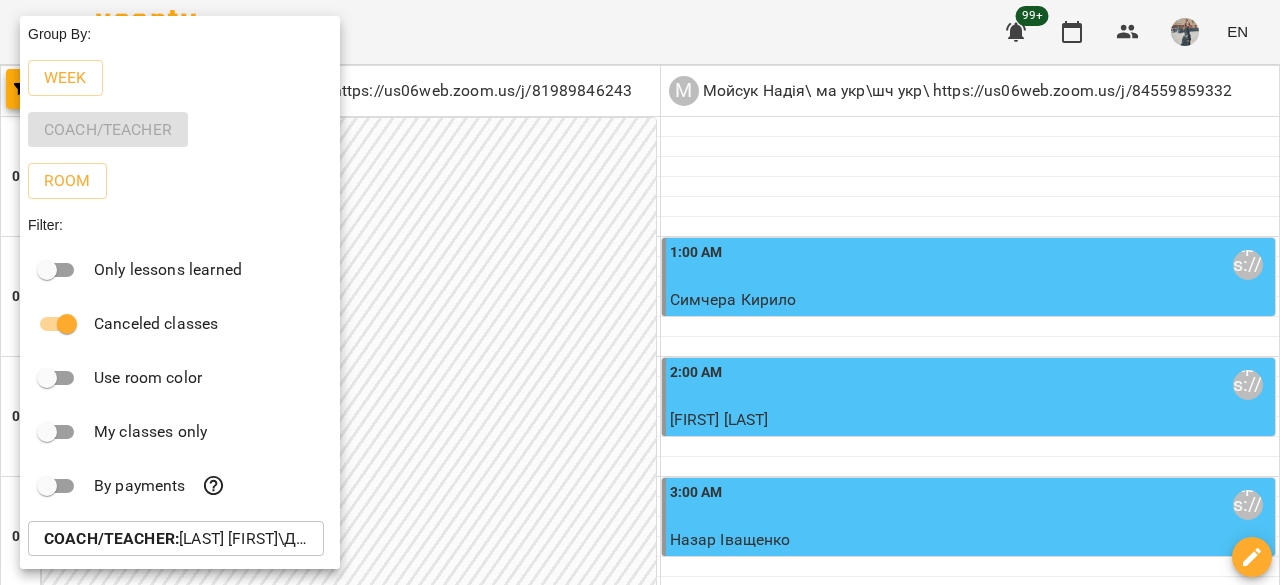 click at bounding box center (640, 292) 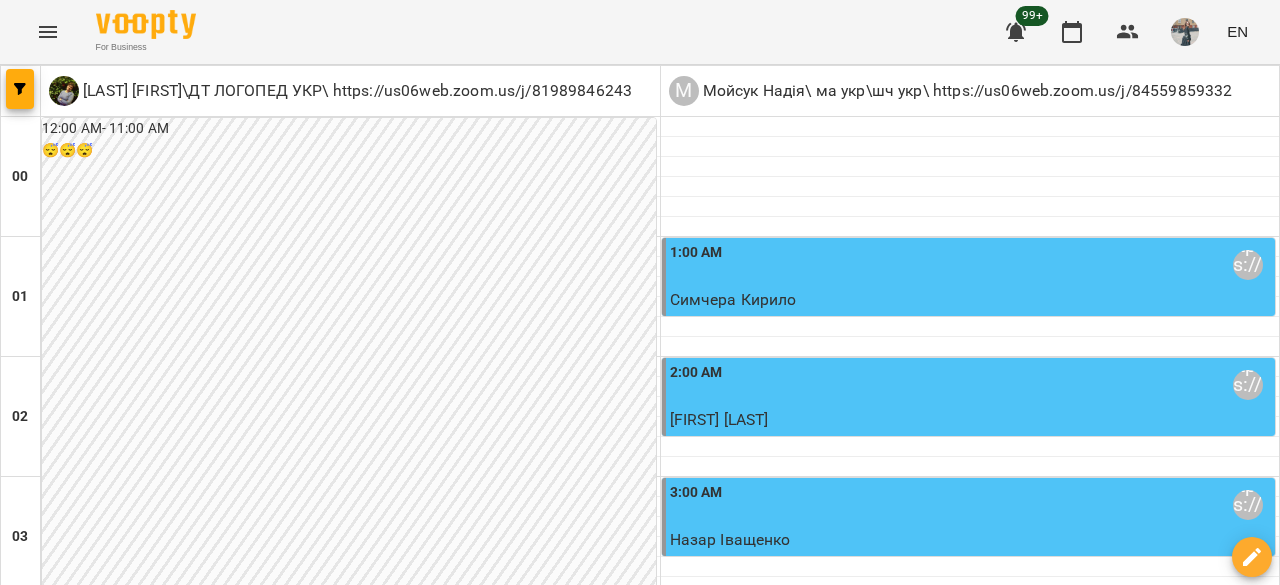 scroll, scrollTop: 1800, scrollLeft: 0, axis: vertical 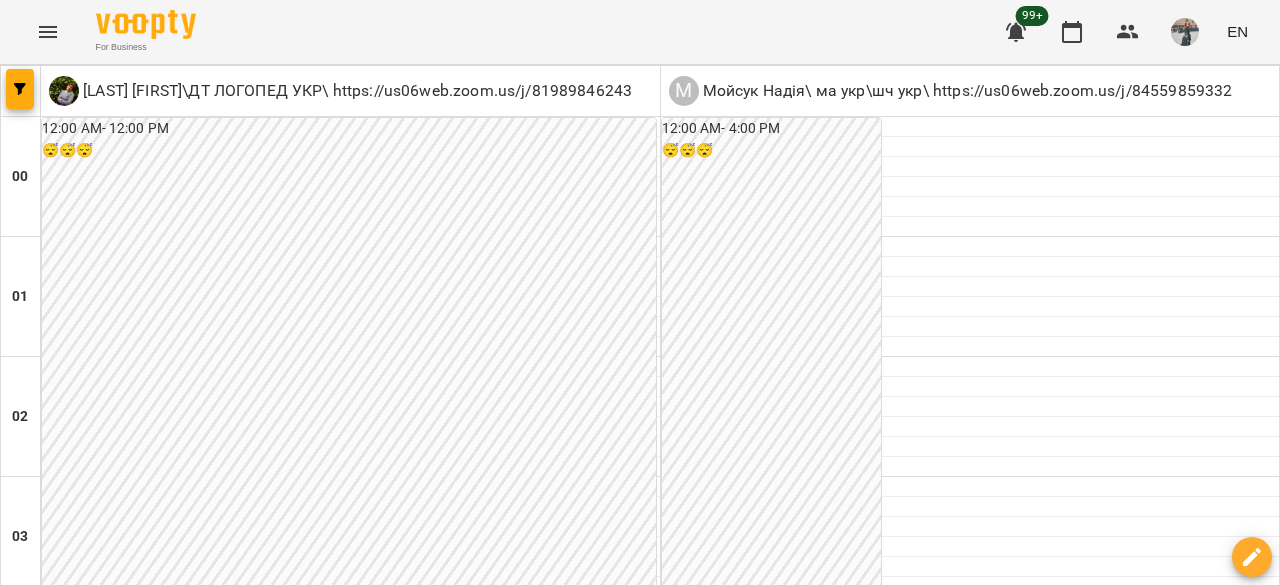 click on "[FIRST] [LAST]" at bounding box center (719, 2459) 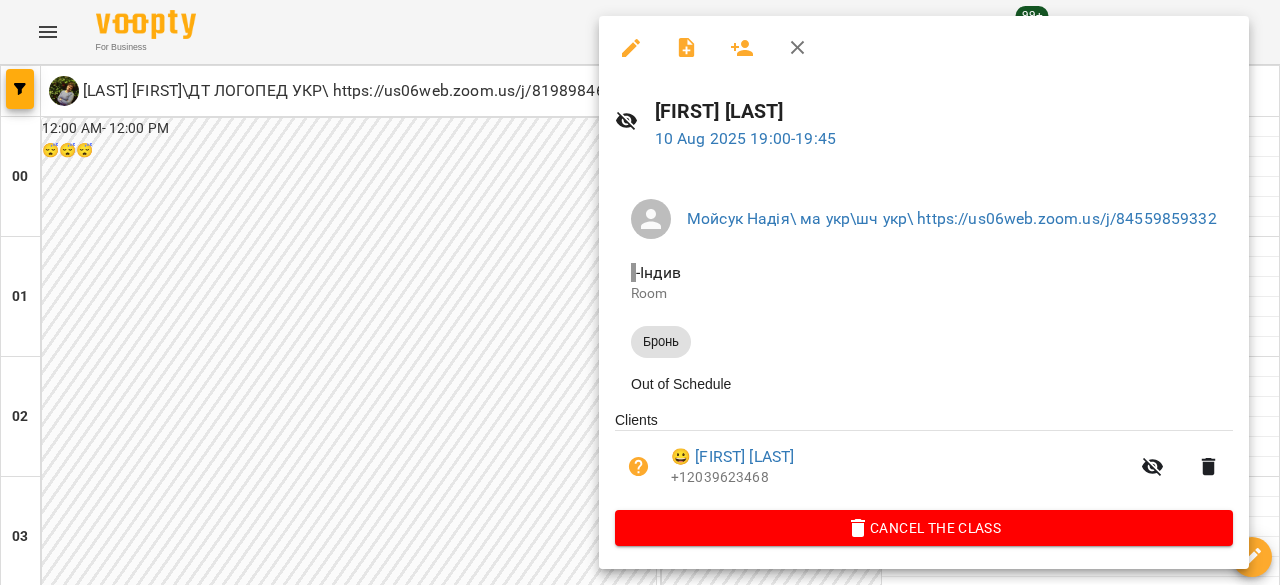 click at bounding box center (640, 292) 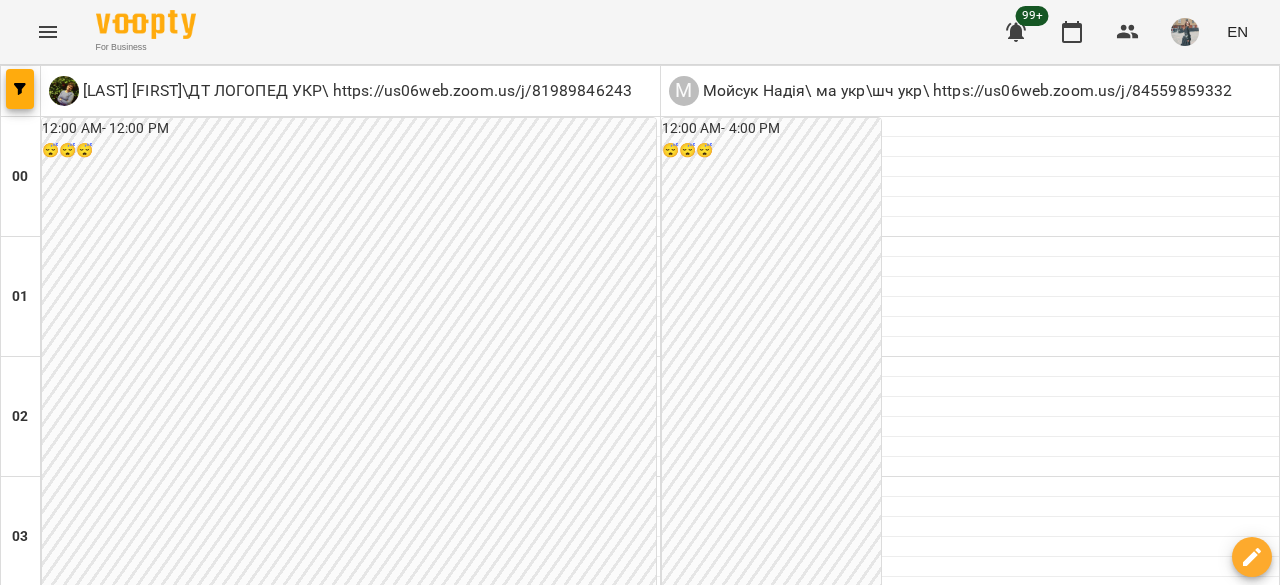 click on "0" at bounding box center (971, 2340) 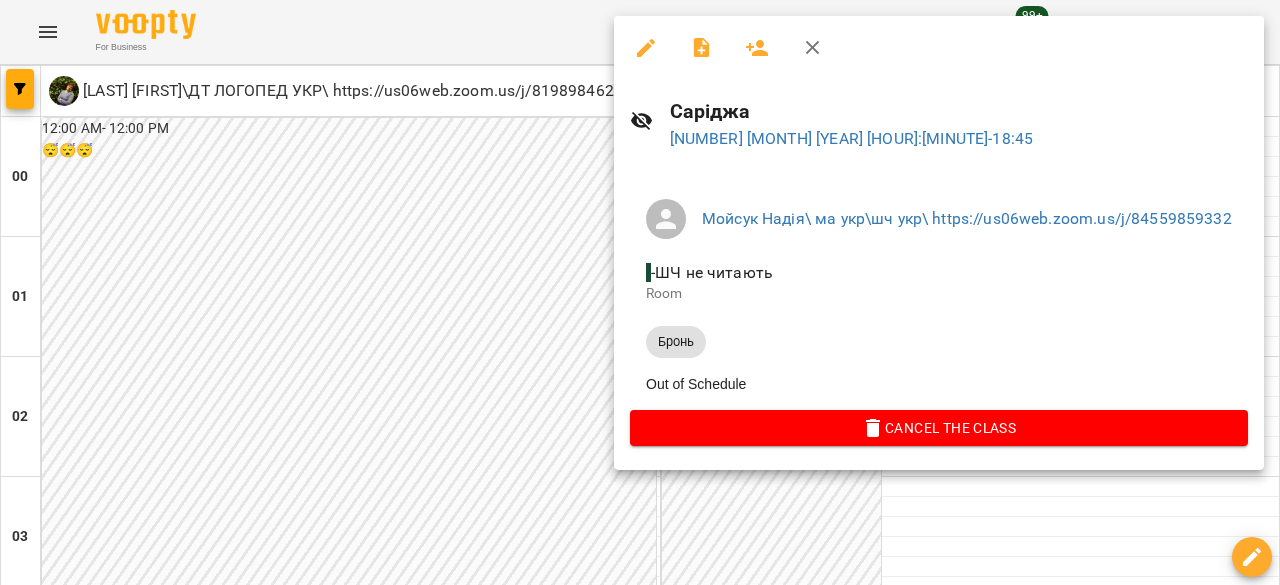 click at bounding box center (640, 292) 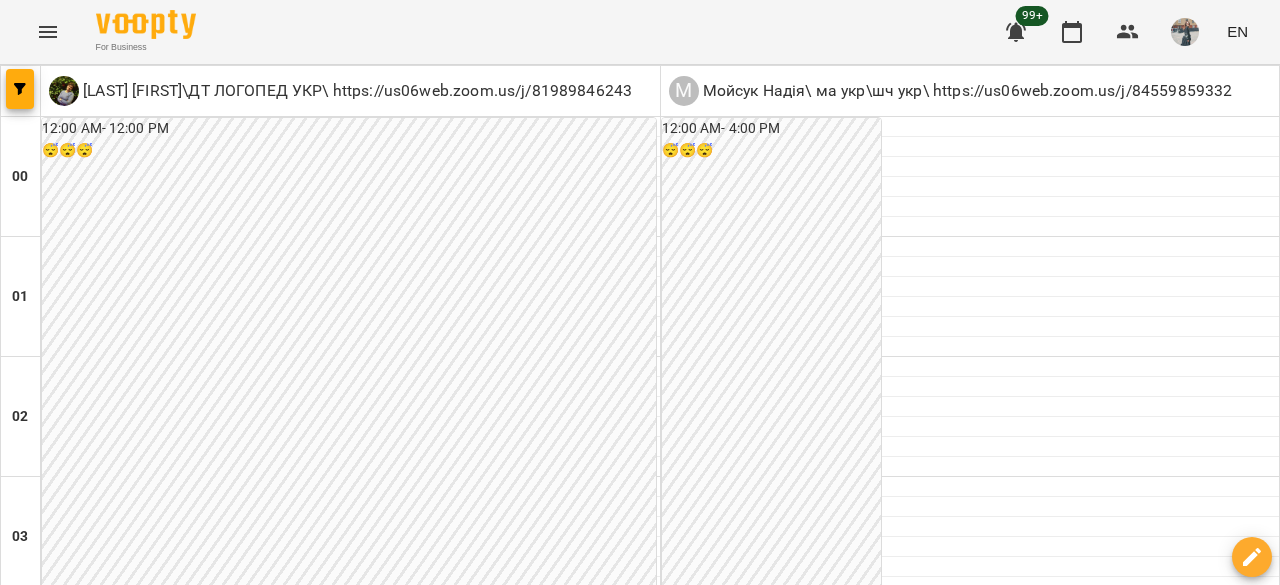 click on "For Business 99+ EN" at bounding box center (640, 32) 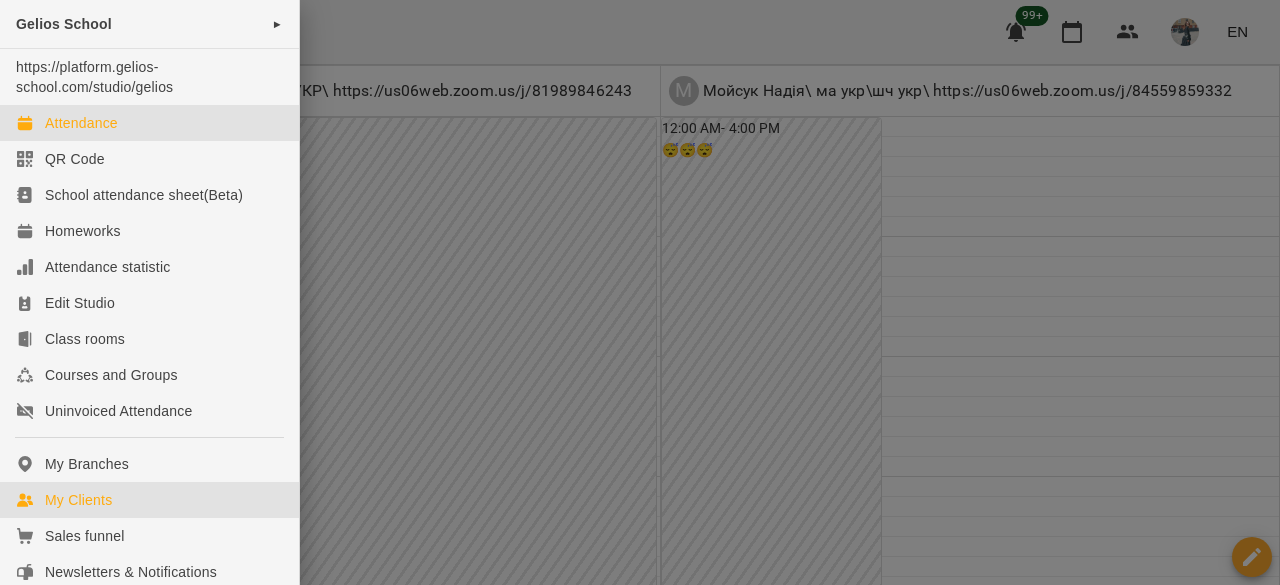 click on "My Clients" at bounding box center [149, 500] 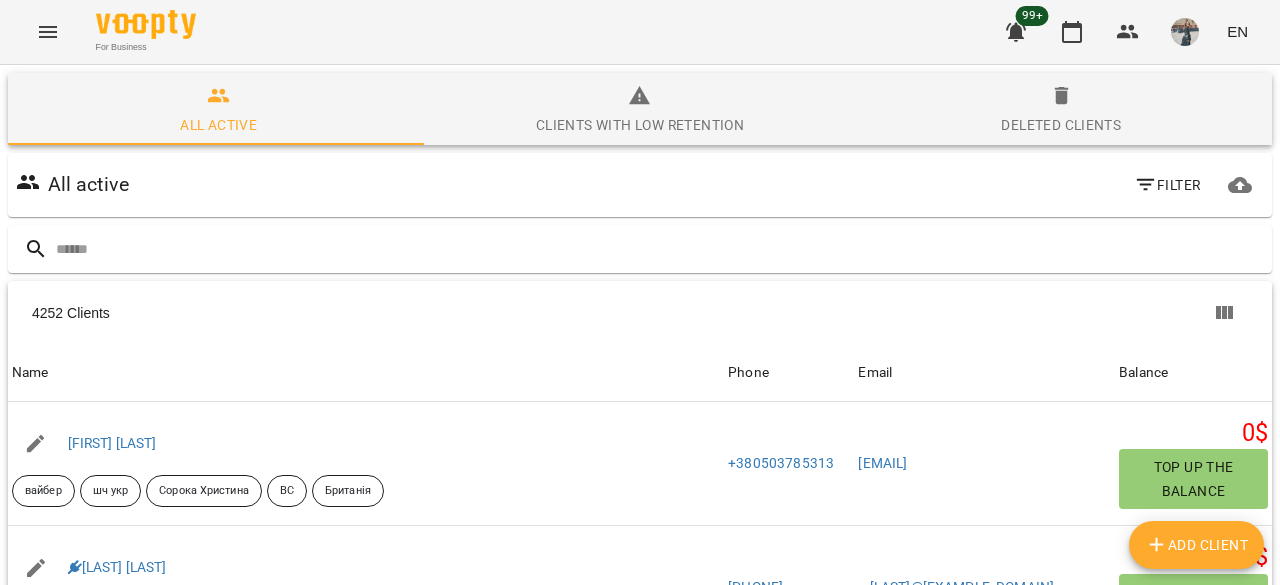 type on "*" 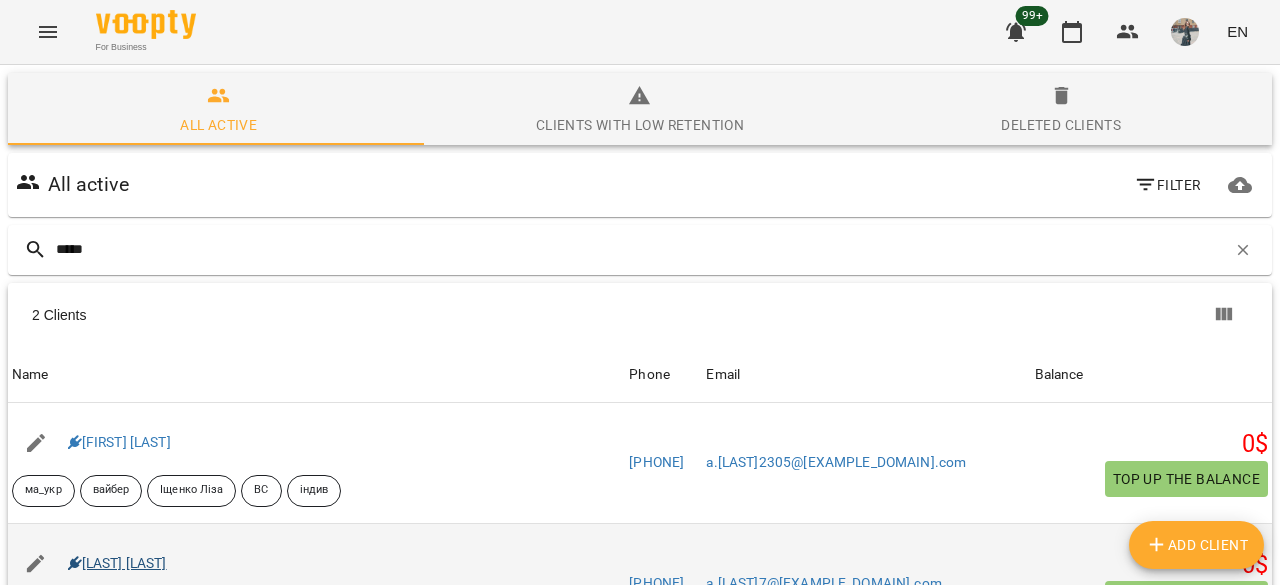 scroll, scrollTop: 180, scrollLeft: 0, axis: vertical 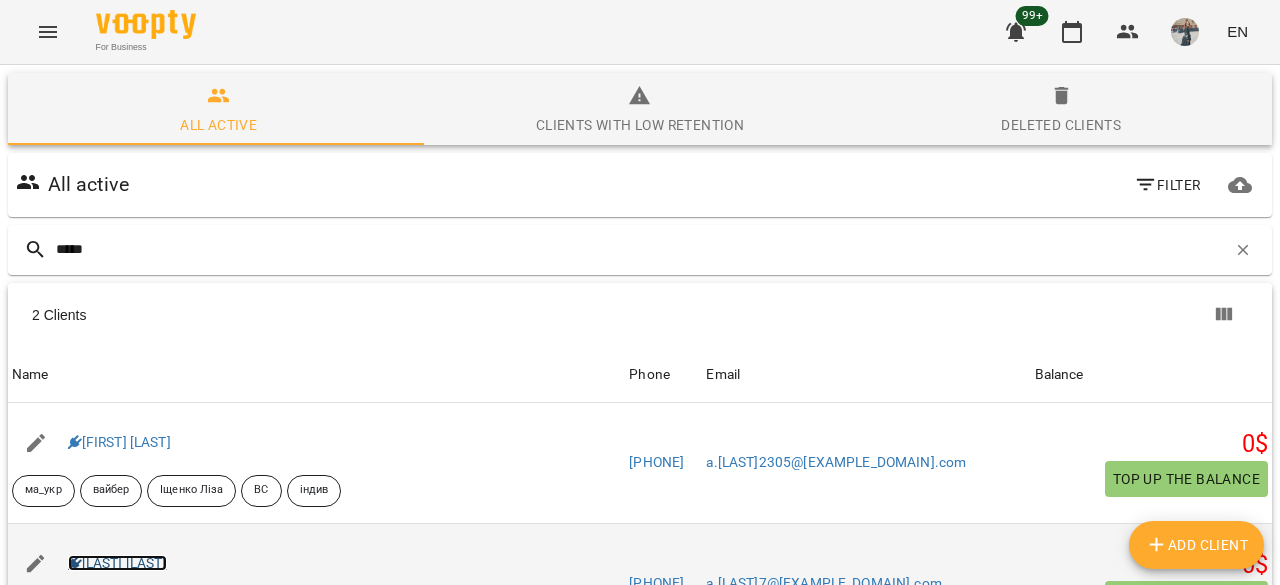 click on "[LAST] [LAST]" at bounding box center [117, 563] 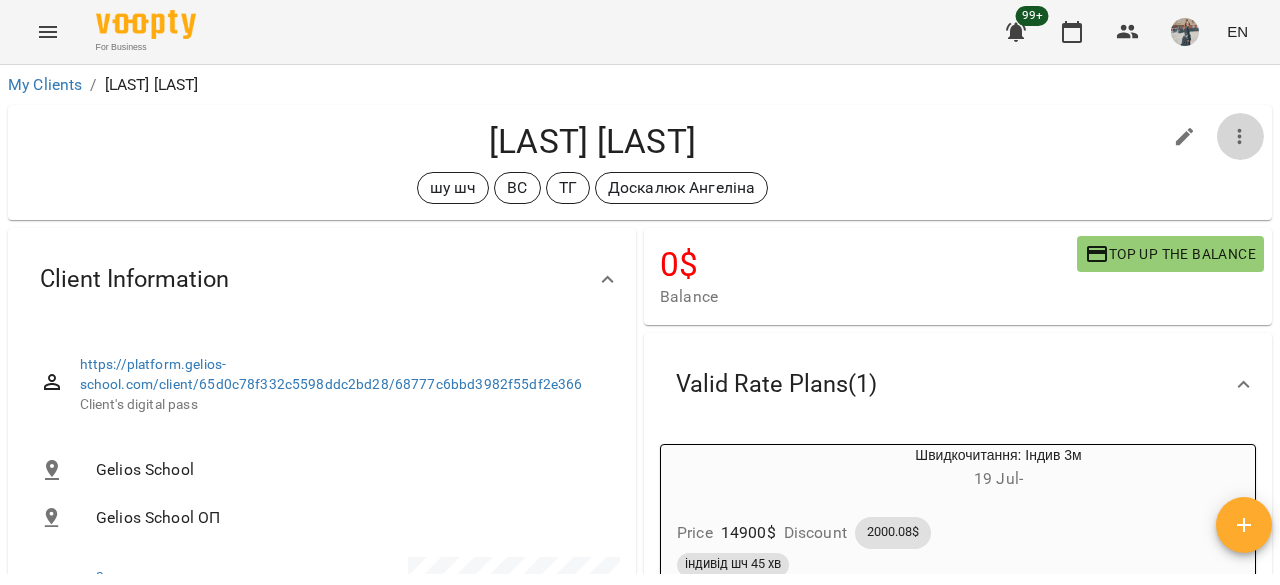 click at bounding box center (1240, 137) 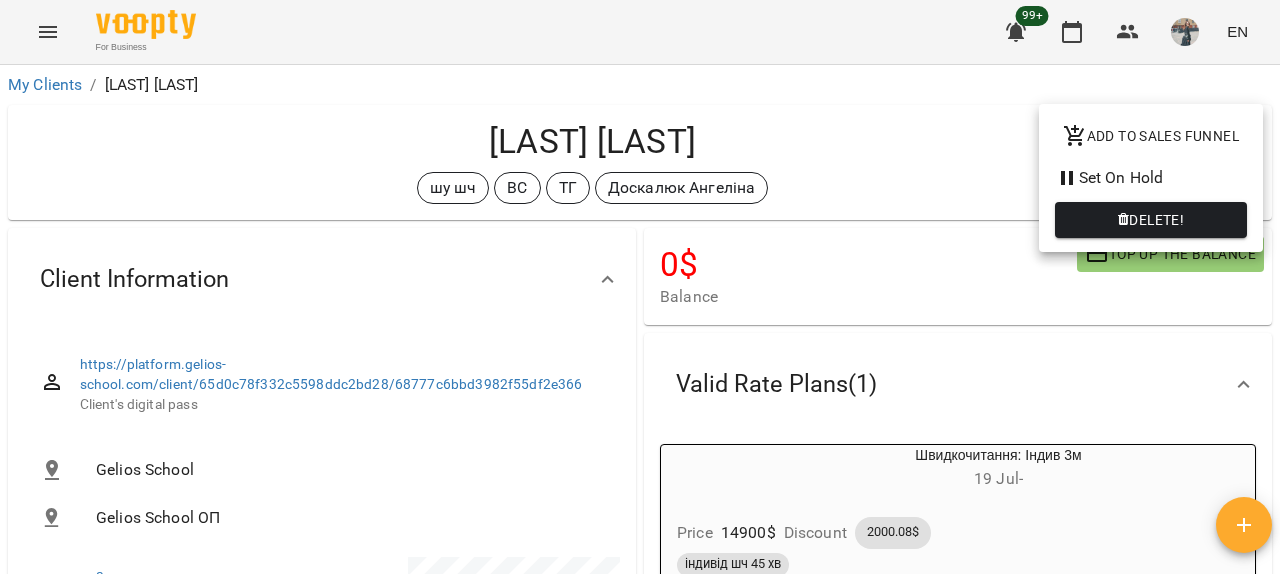 click on "Set On Hold" at bounding box center [1151, 178] 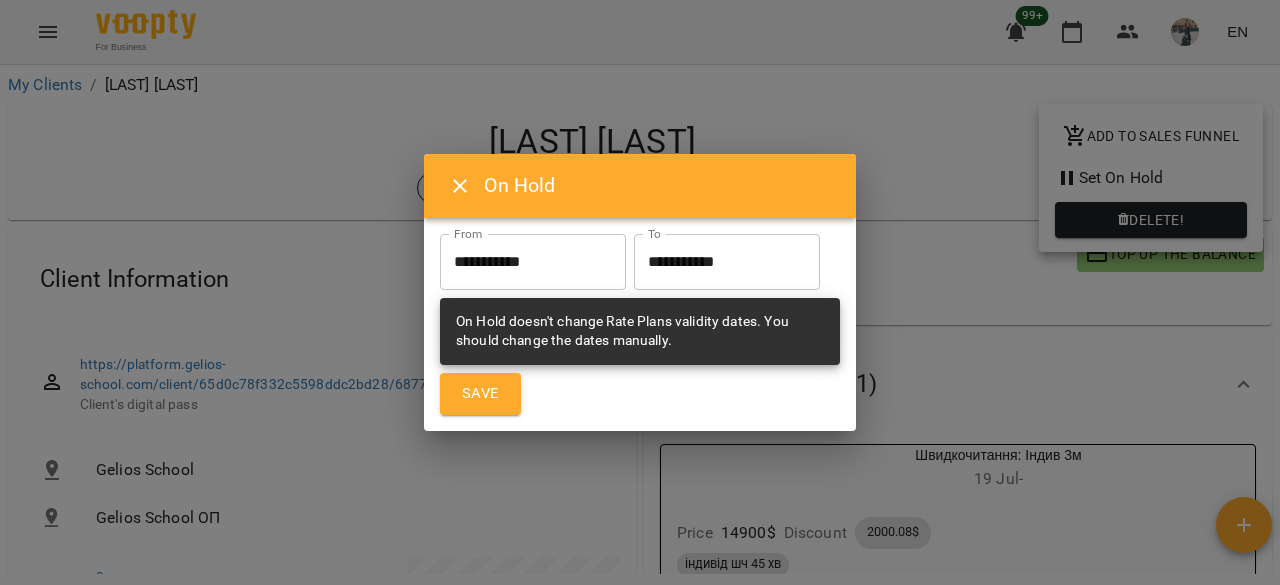 click on "**********" at bounding box center (727, 262) 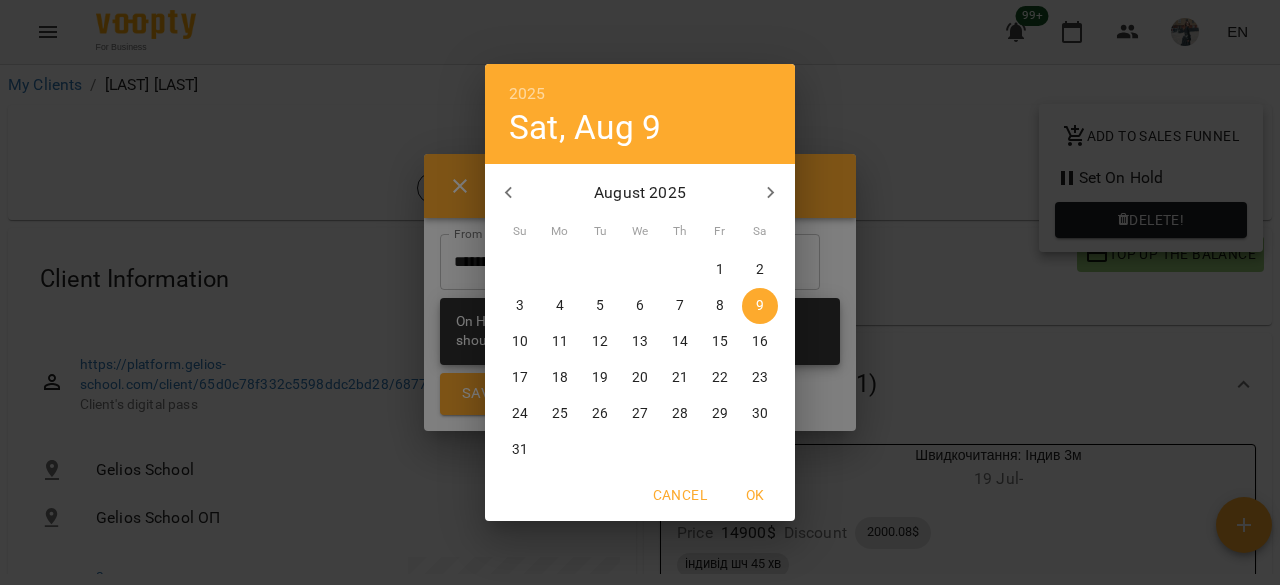 click on "13" at bounding box center (640, 342) 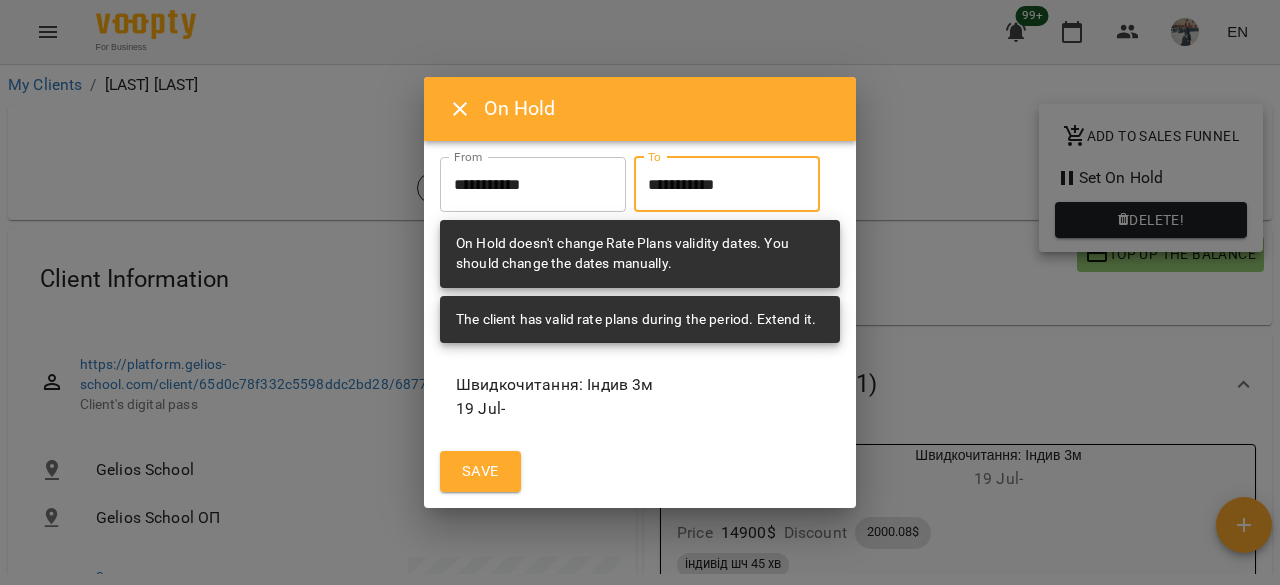 click on "**********" at bounding box center (727, 185) 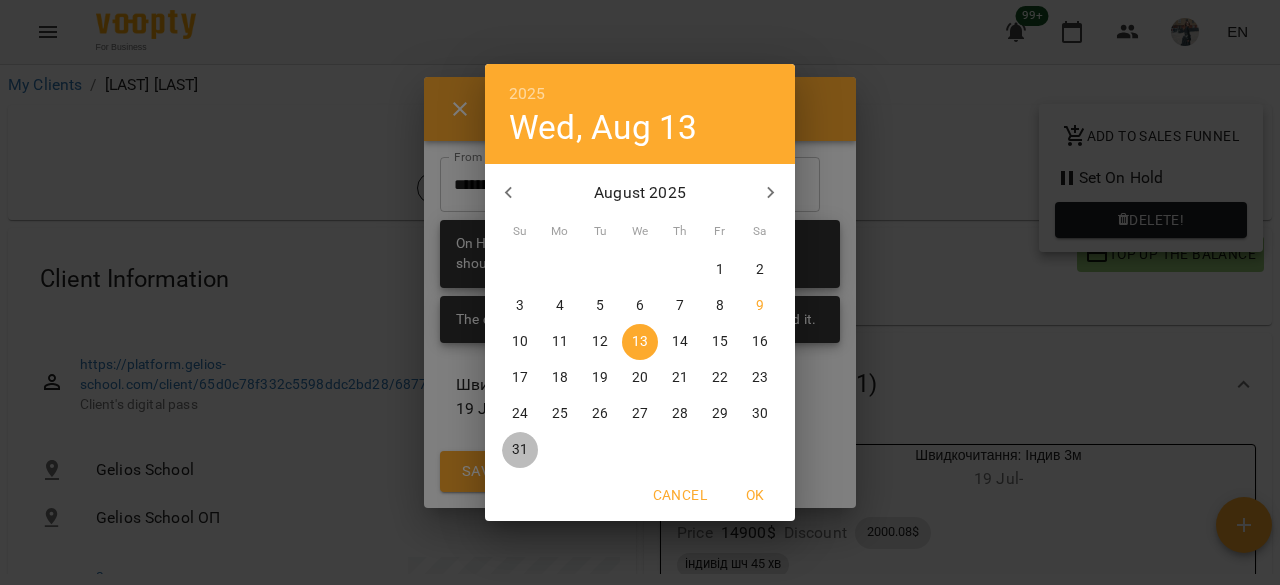 click on "31" at bounding box center (520, 450) 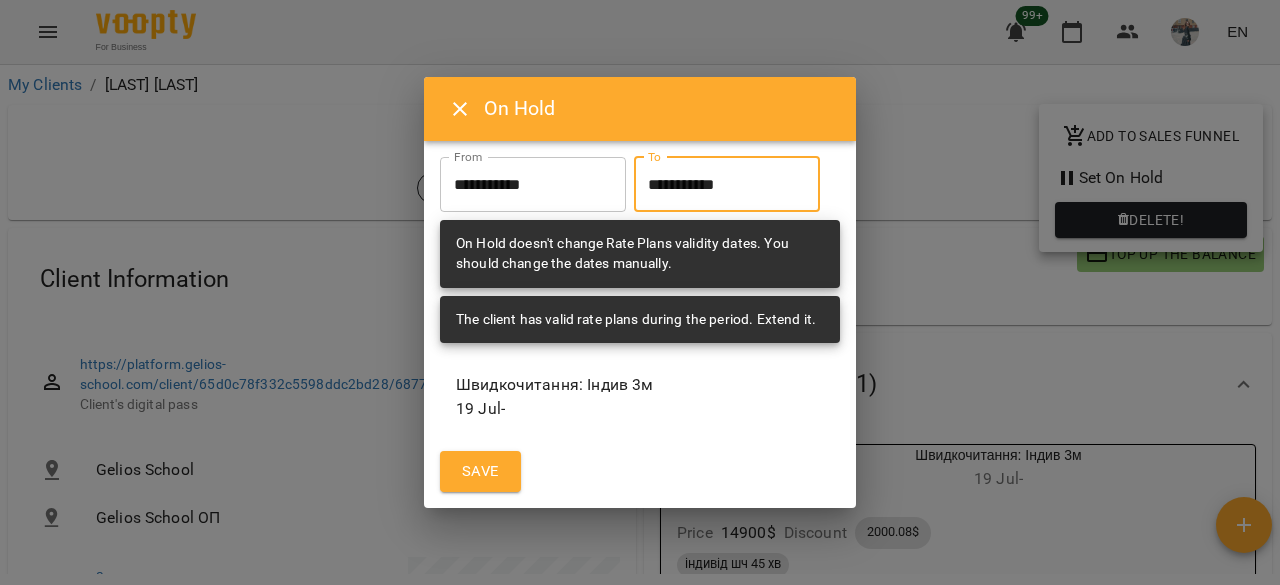 click on "**********" at bounding box center [727, 185] 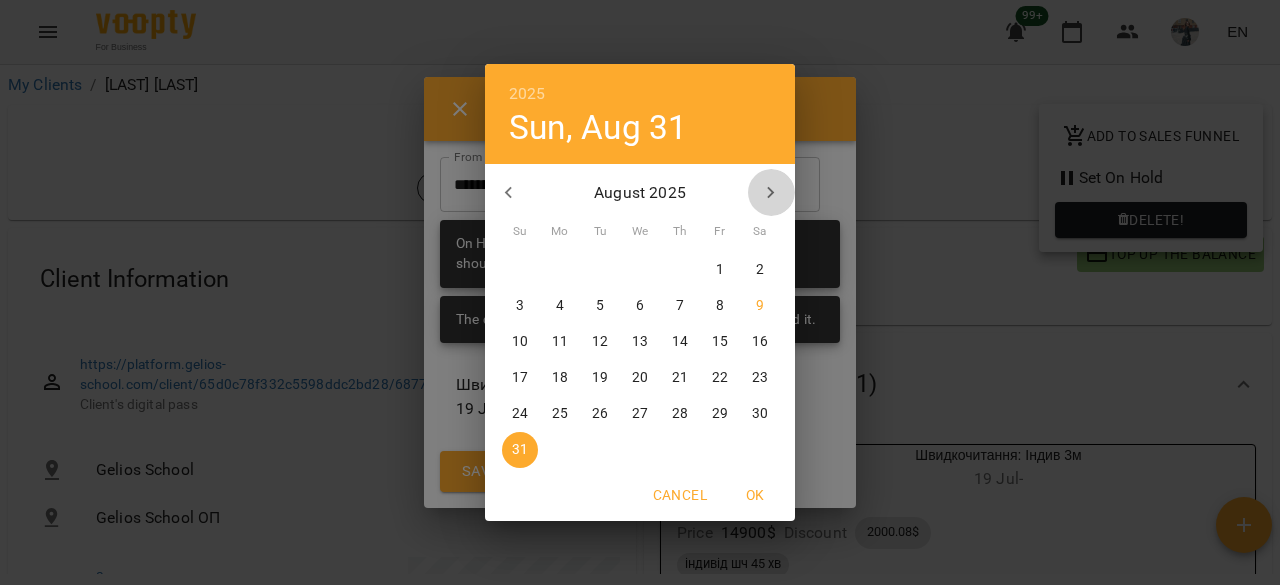 click 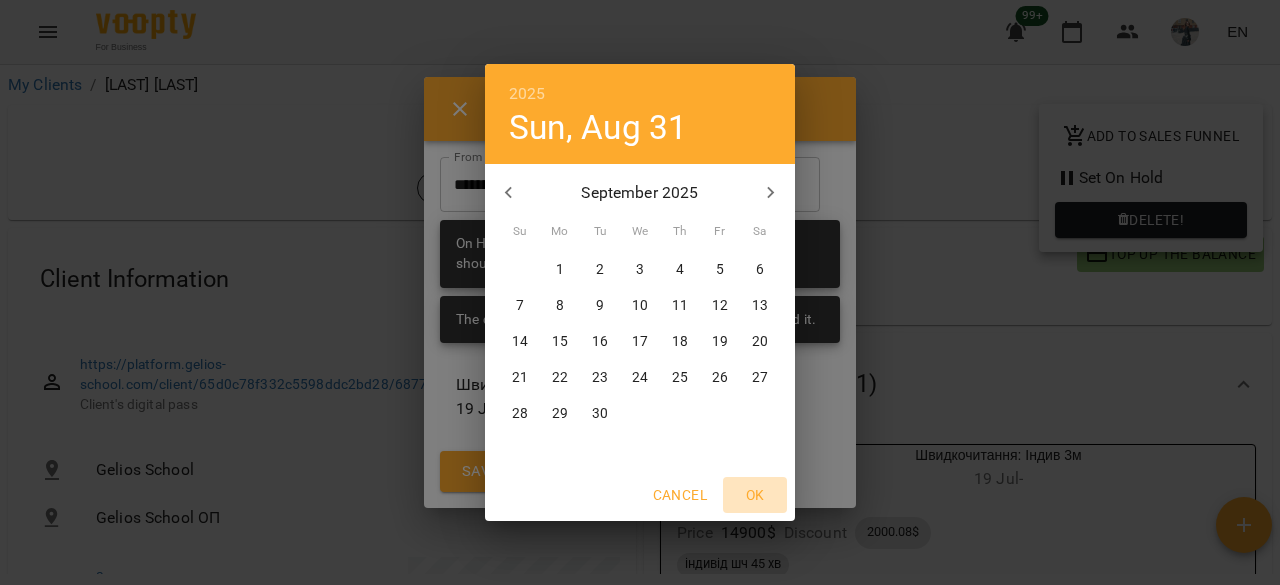 click on "OK" at bounding box center (755, 495) 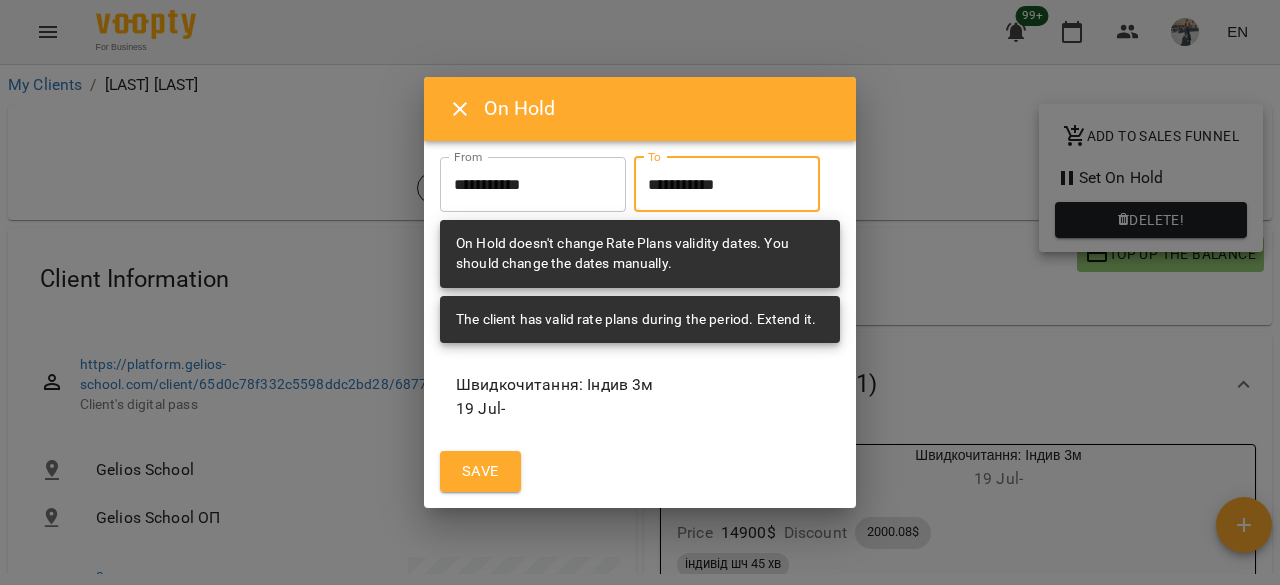 click on "Save" at bounding box center [480, 472] 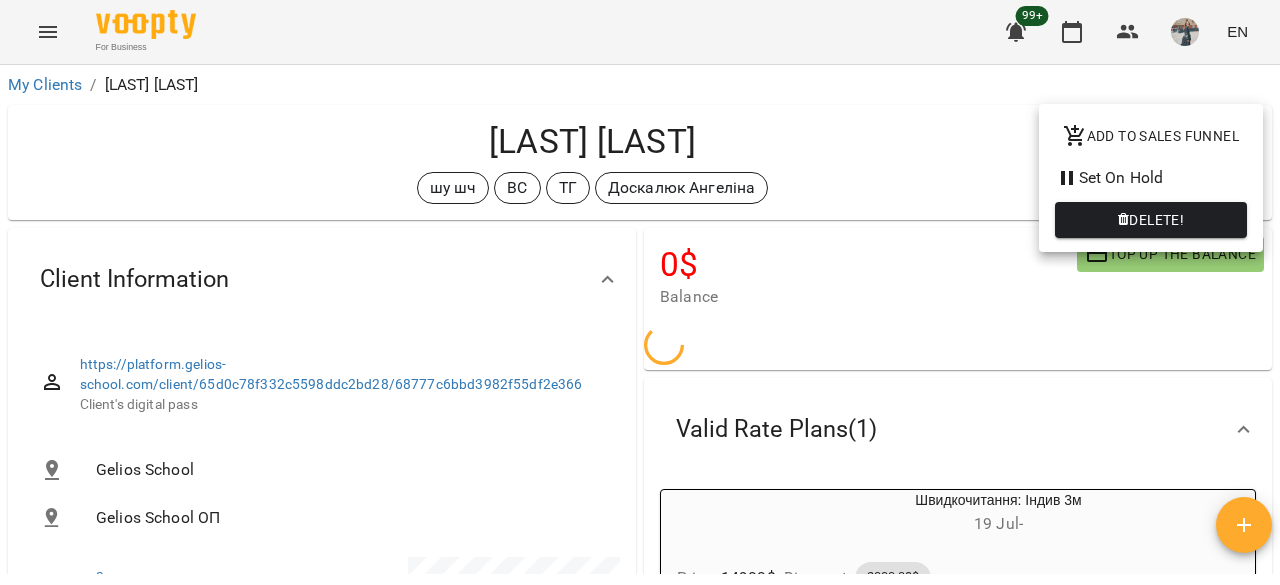 click at bounding box center [640, 292] 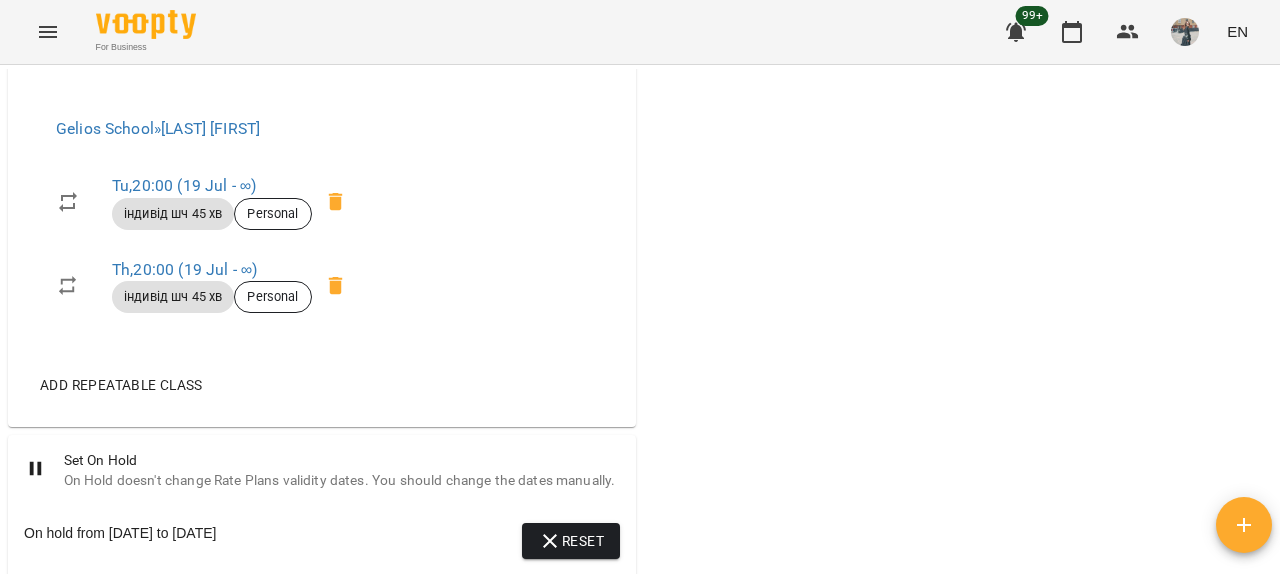 scroll, scrollTop: 1120, scrollLeft: 0, axis: vertical 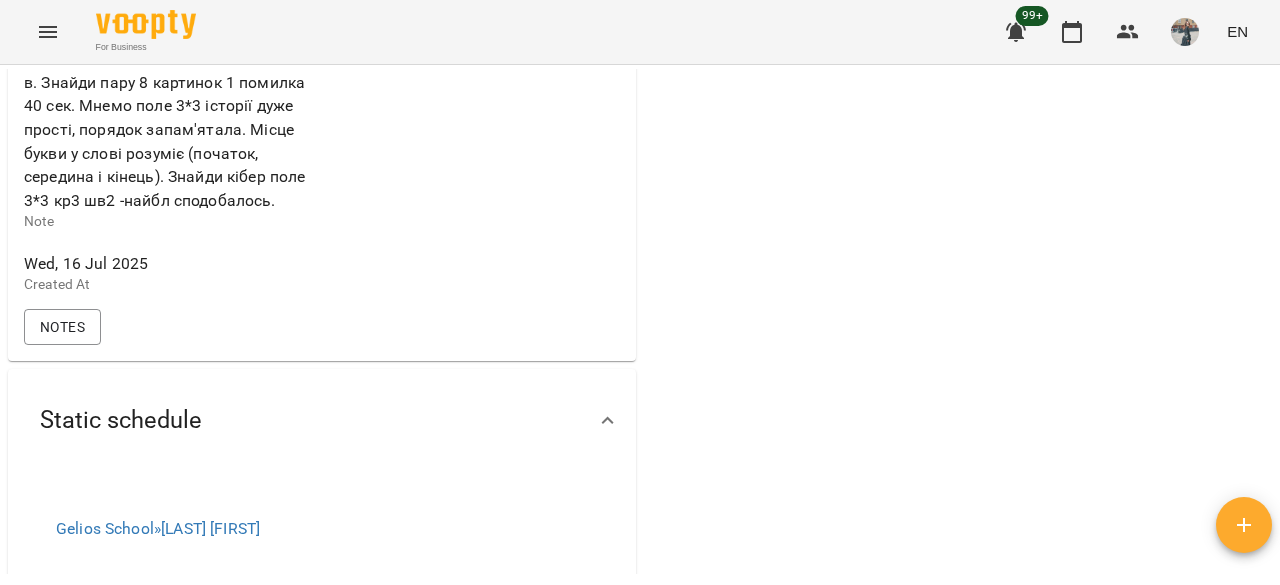 click on "For Business 99+ EN" at bounding box center [640, 32] 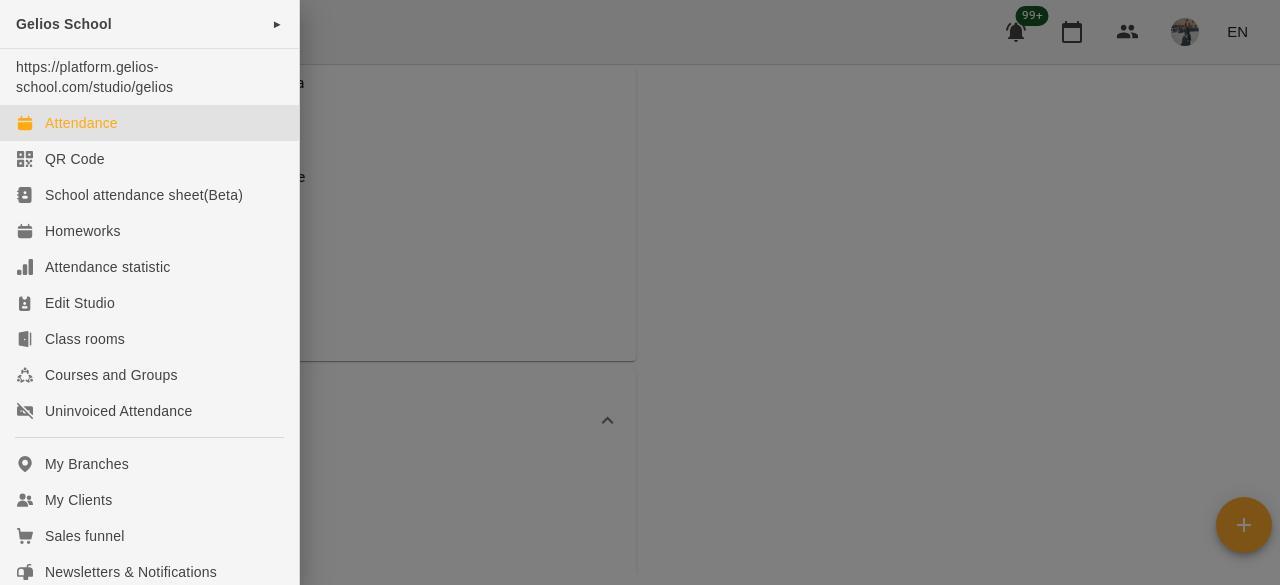 click on "Attendance" at bounding box center (149, 123) 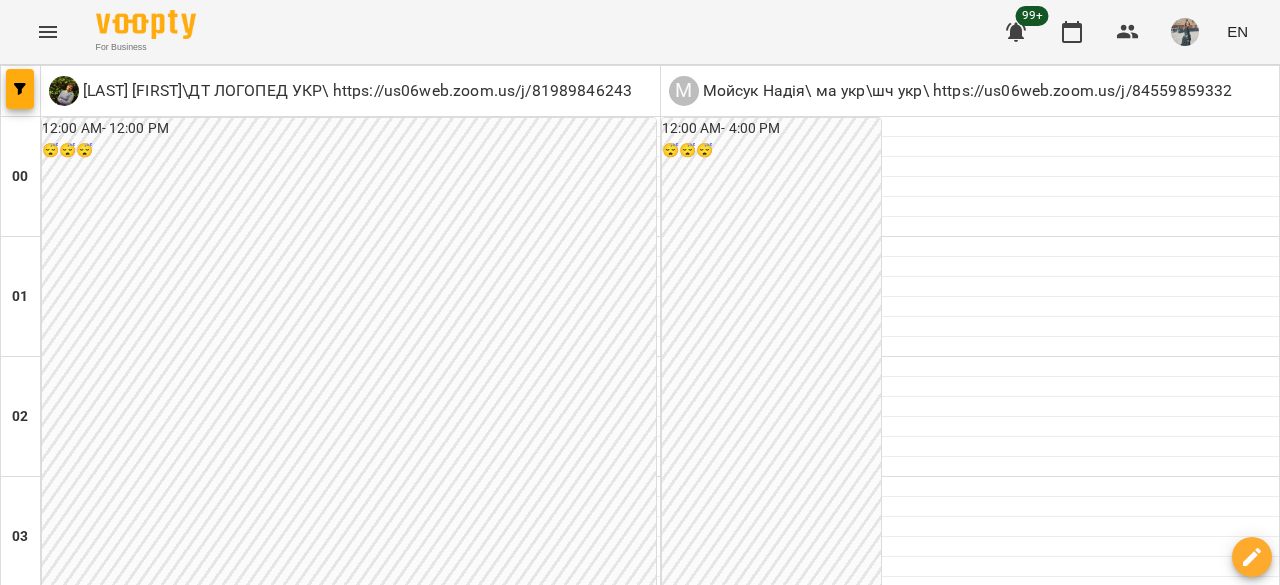 click 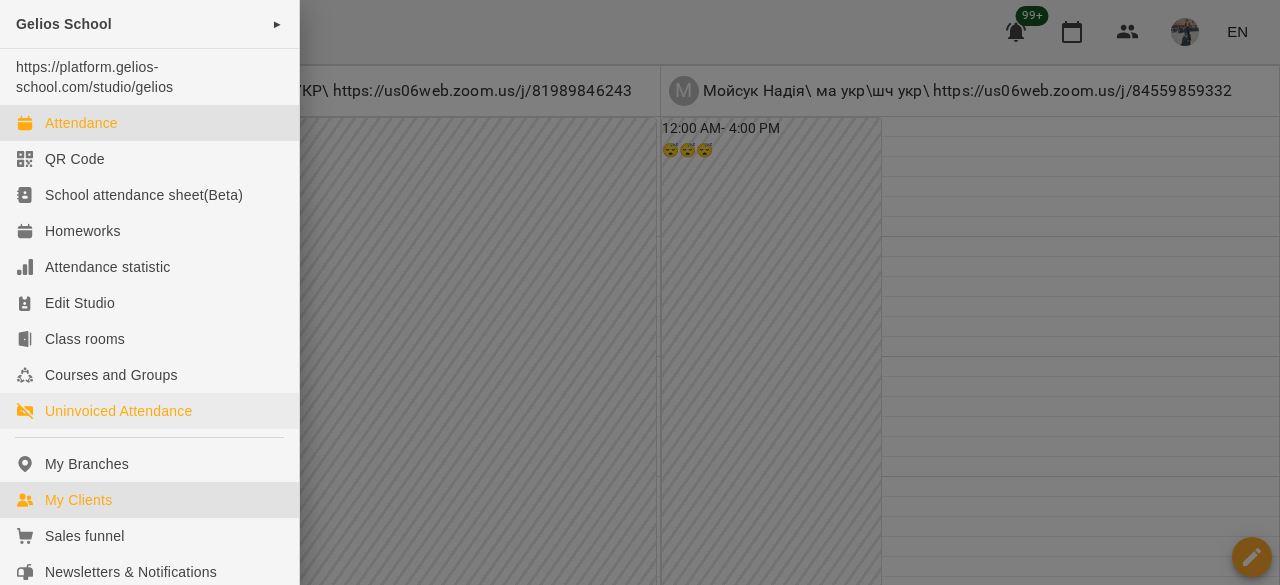 drag, startPoint x: 169, startPoint y: 499, endPoint x: 172, endPoint y: 407, distance: 92.0489 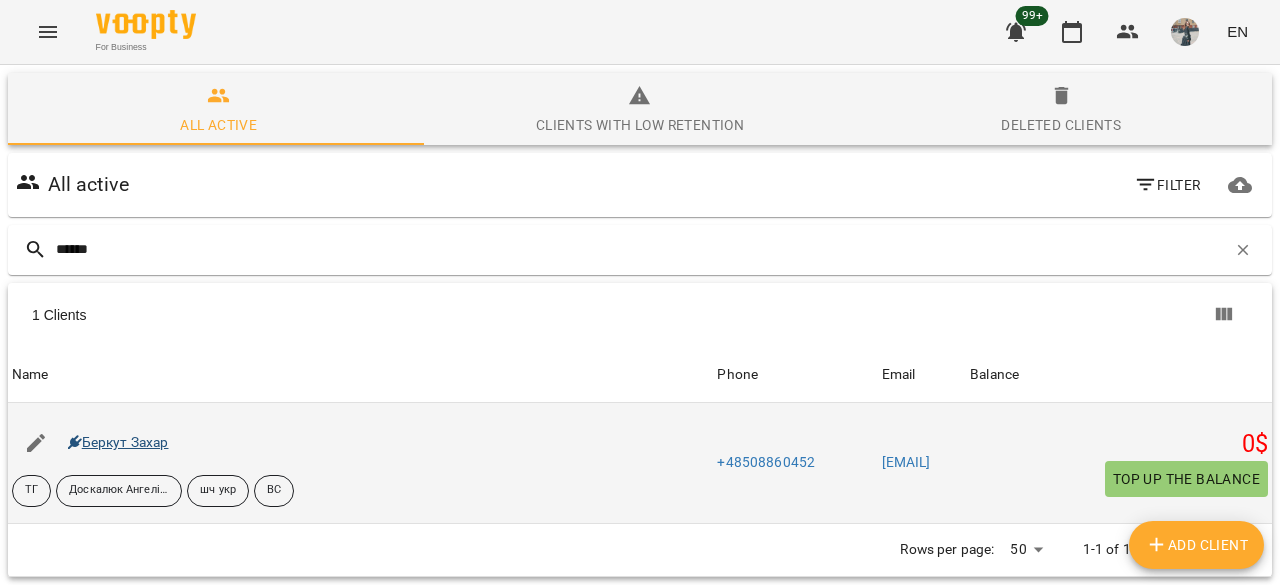 type on "******" 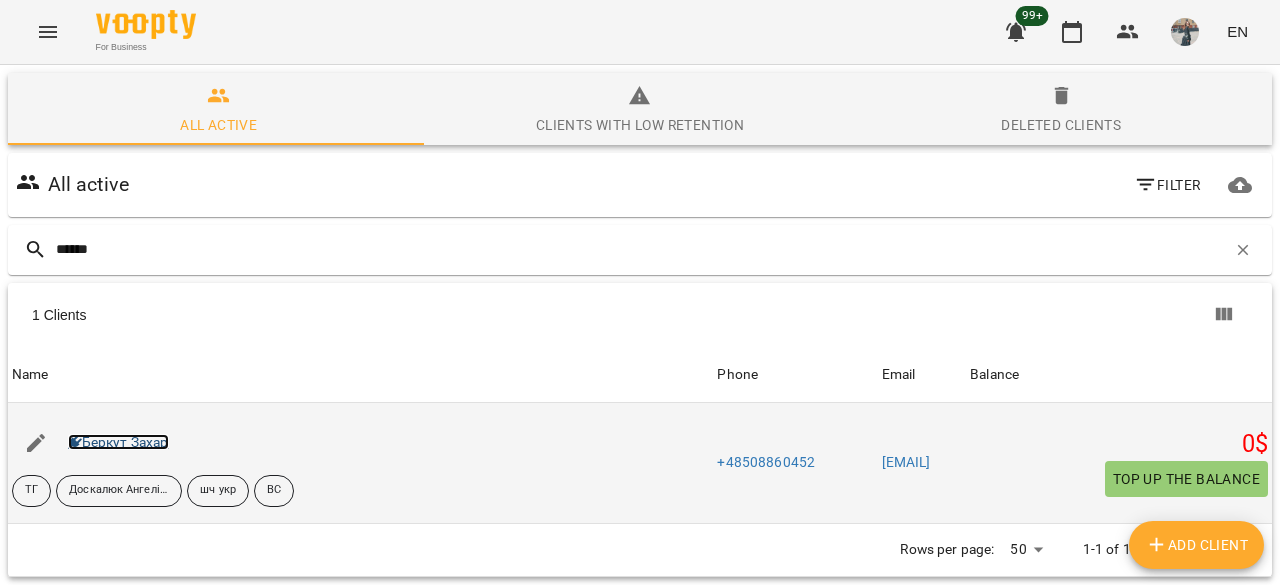 click on "Беркут Захар" at bounding box center [118, 442] 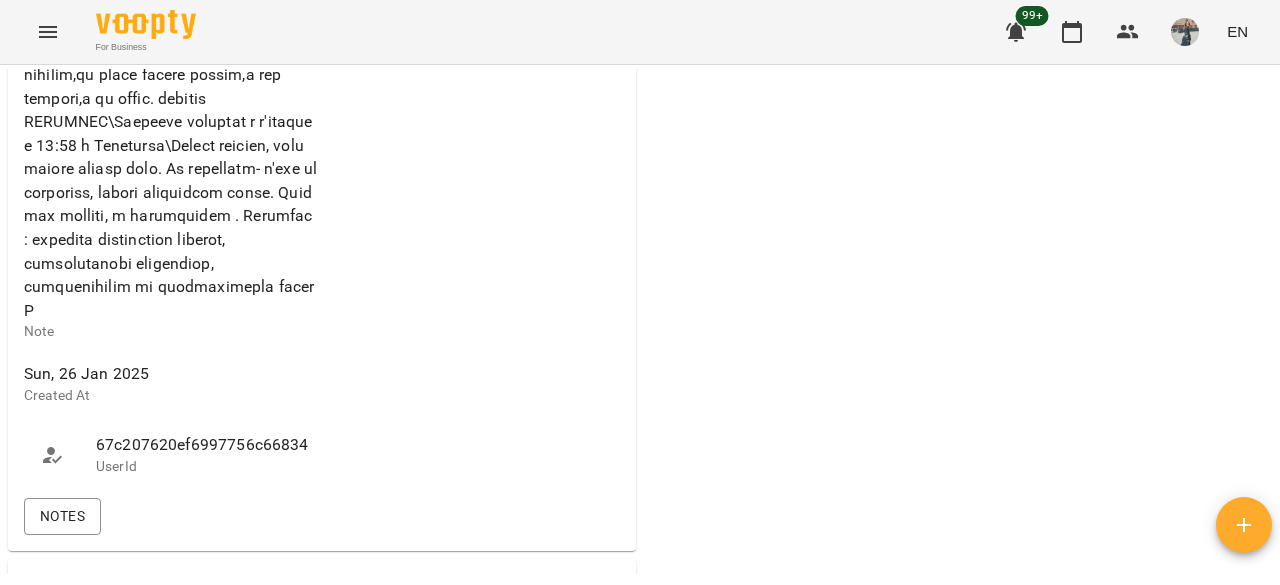 scroll, scrollTop: 1700, scrollLeft: 0, axis: vertical 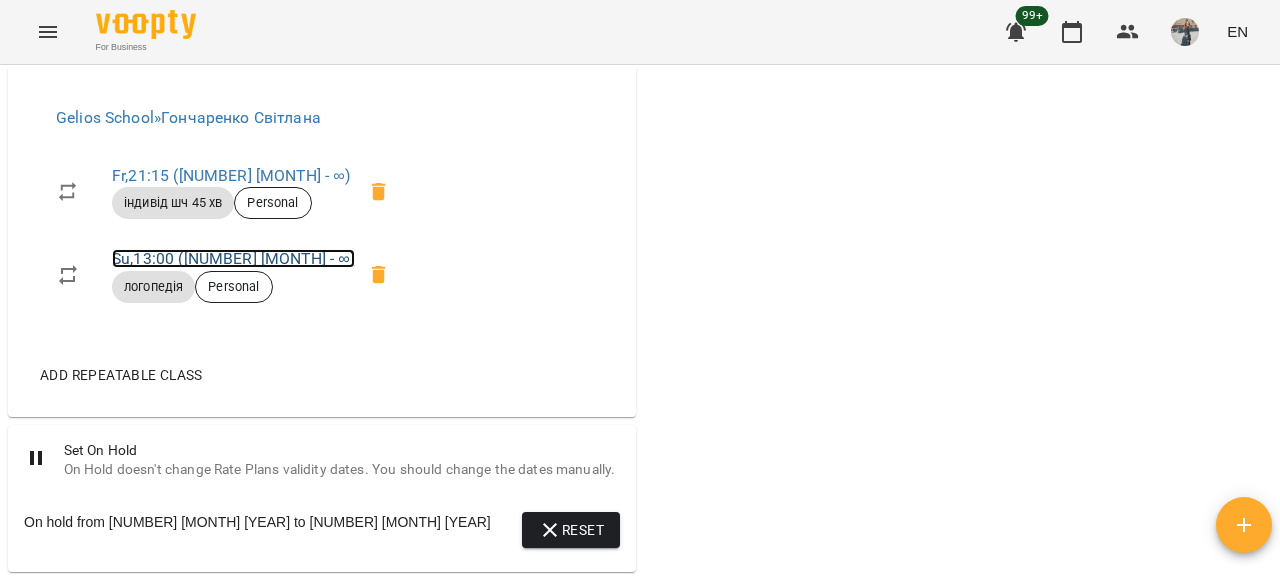 click on "[DAY] , [HOUR]:[MINUTE] ([NUMBER] [MONTH] - ∞)" at bounding box center [233, 258] 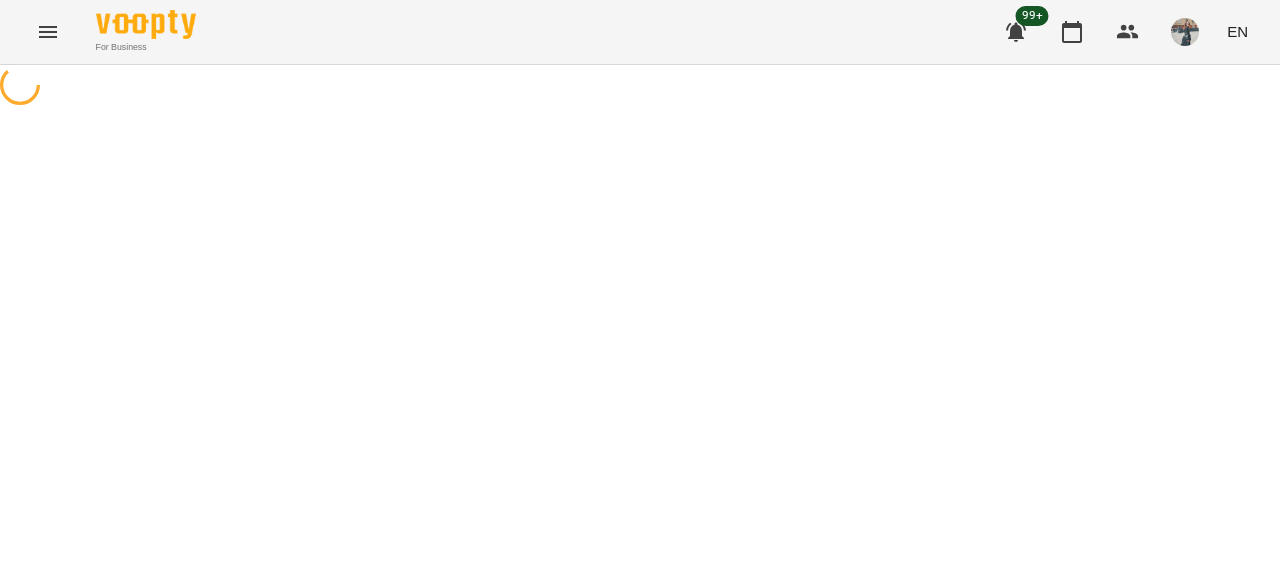 select on "*" 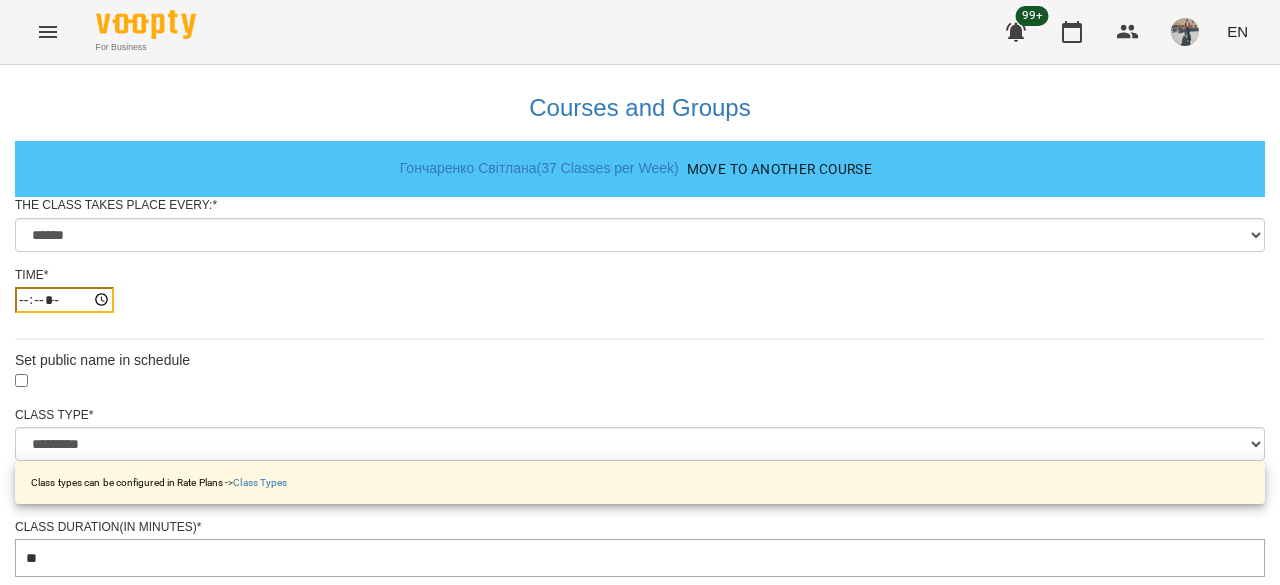 click on "*****" at bounding box center [64, 300] 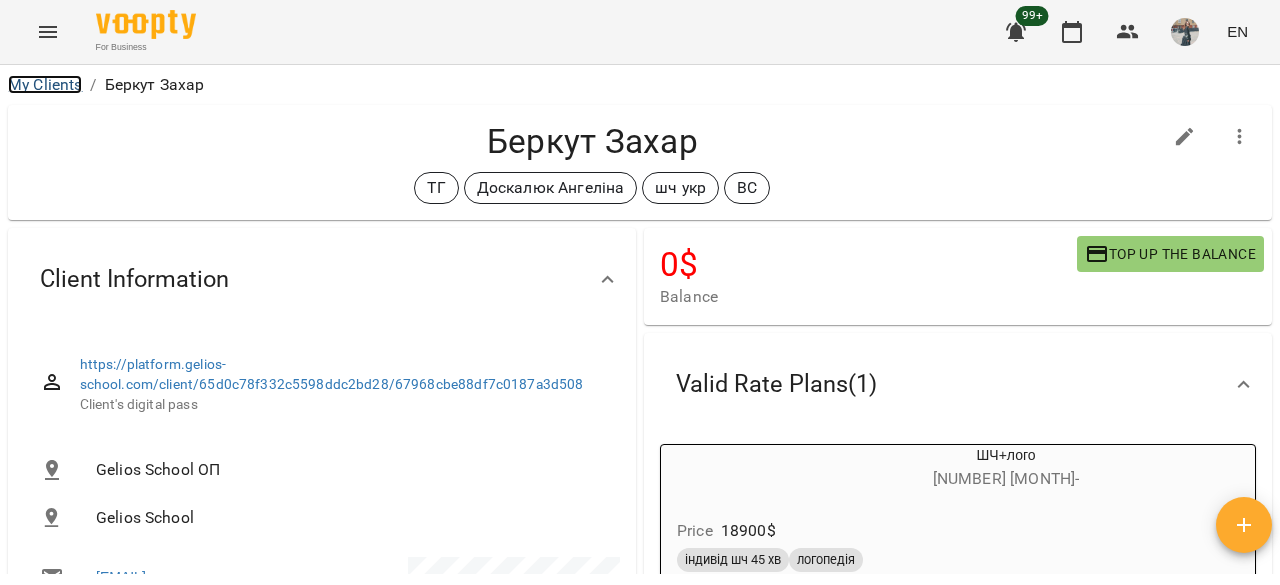 click on "My Clients" at bounding box center [45, 84] 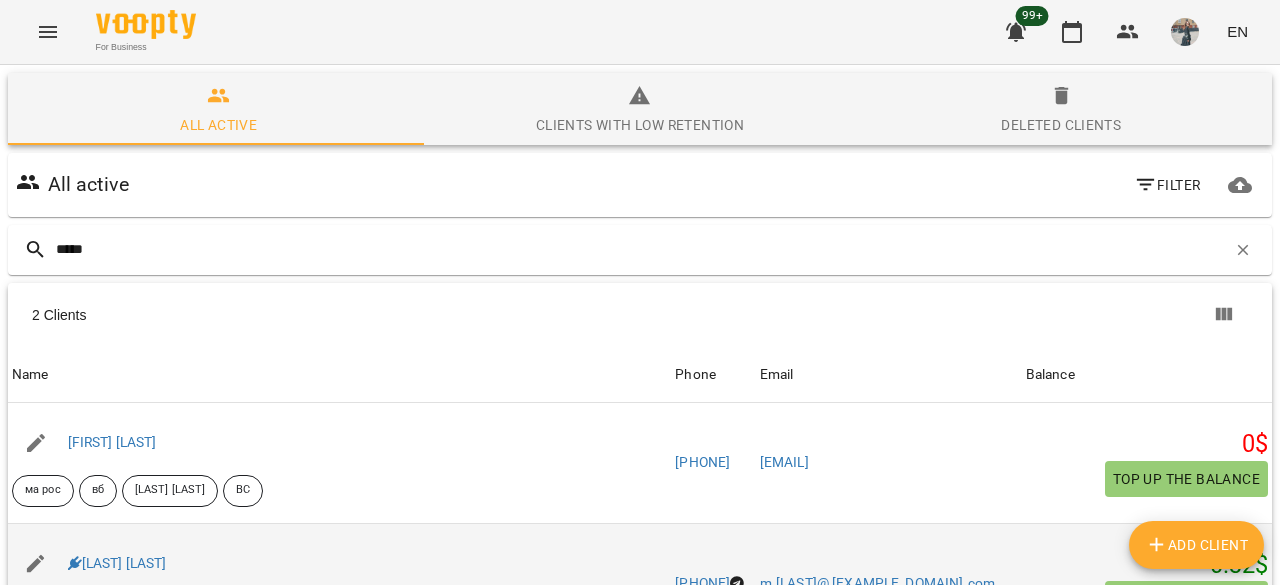 scroll, scrollTop: 180, scrollLeft: 0, axis: vertical 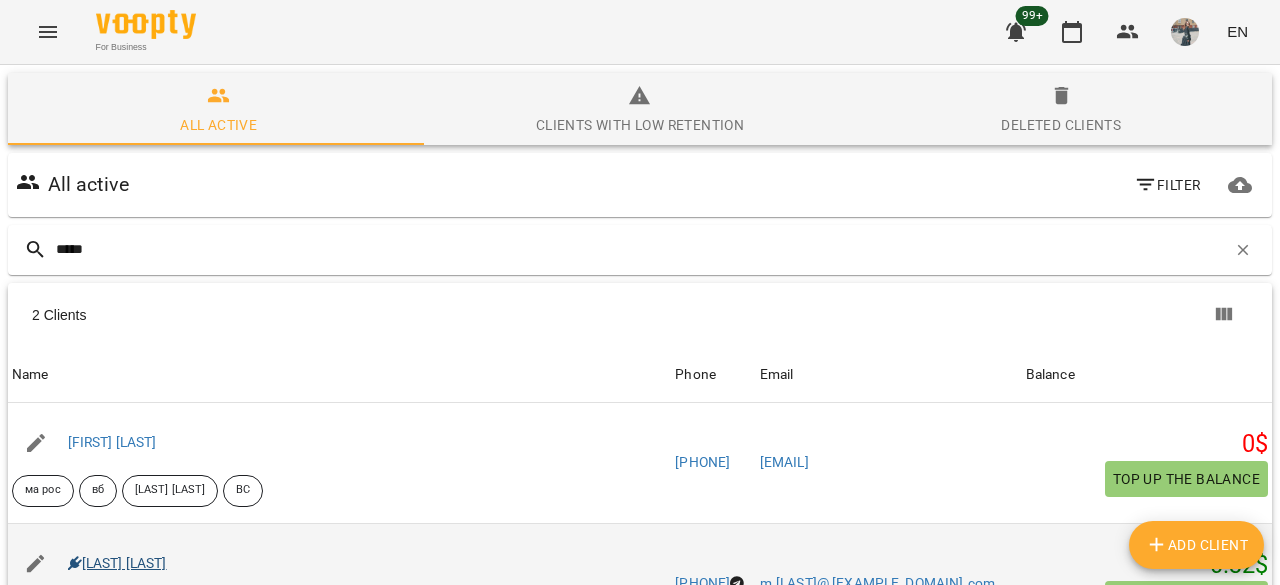 type on "*****" 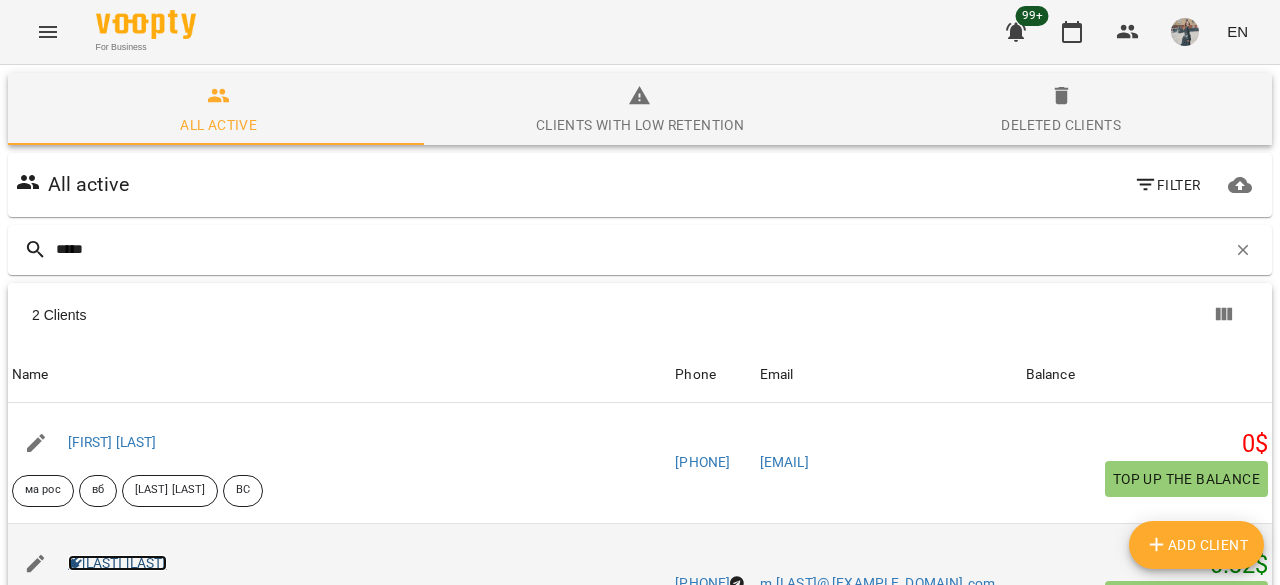 click on "[LAST] [LAST]" at bounding box center (117, 563) 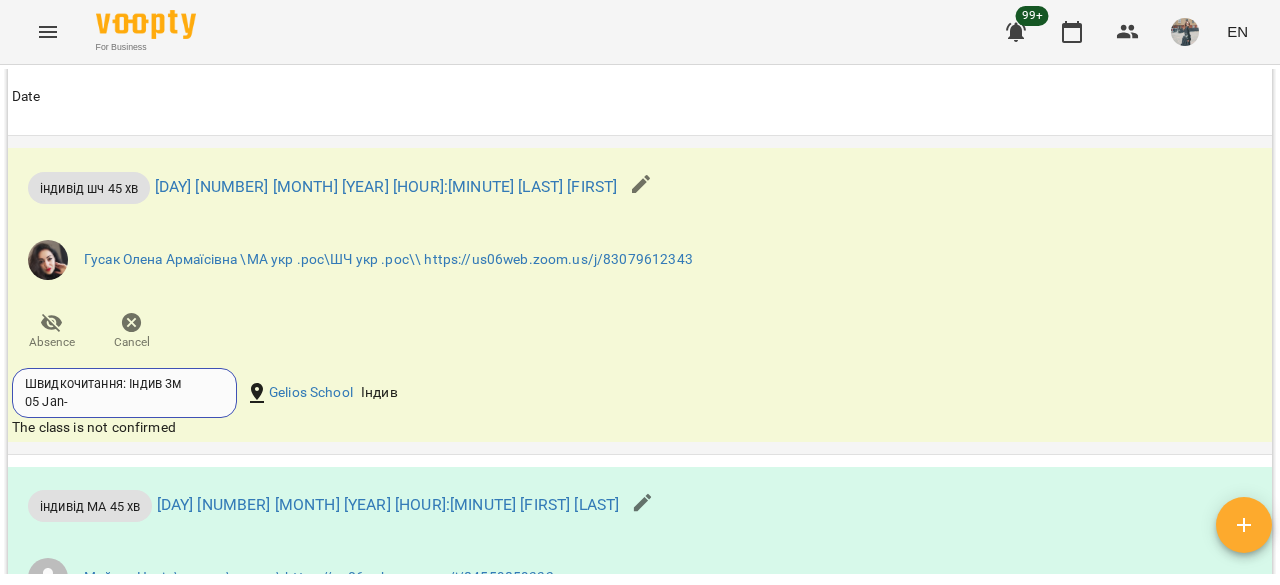 scroll, scrollTop: 3402, scrollLeft: 0, axis: vertical 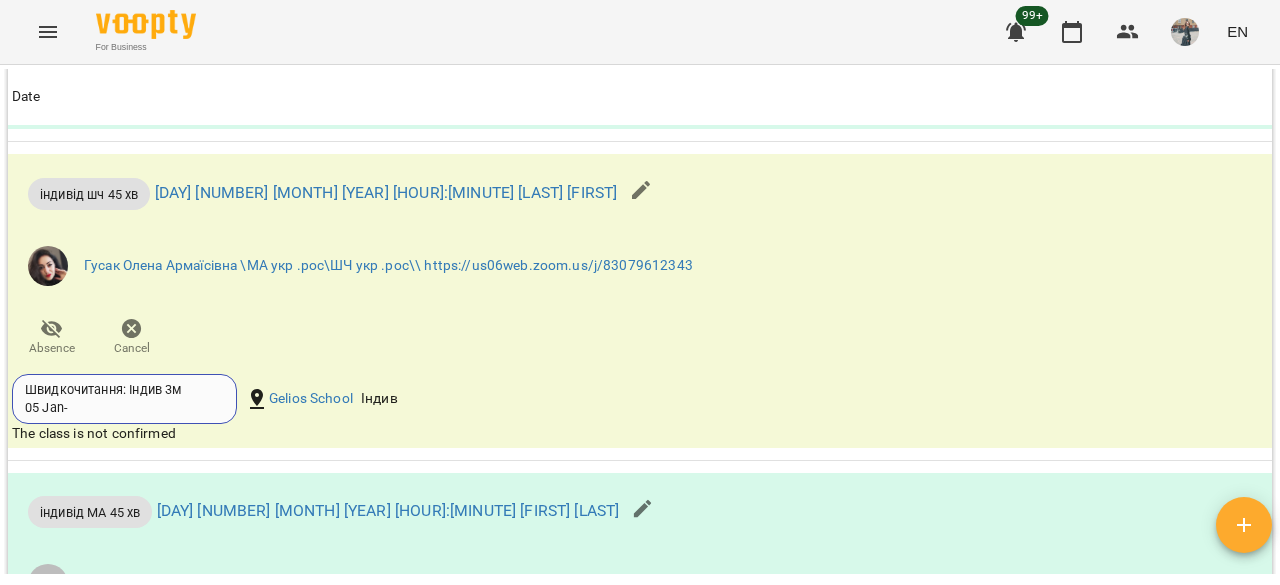click at bounding box center [641, 190] 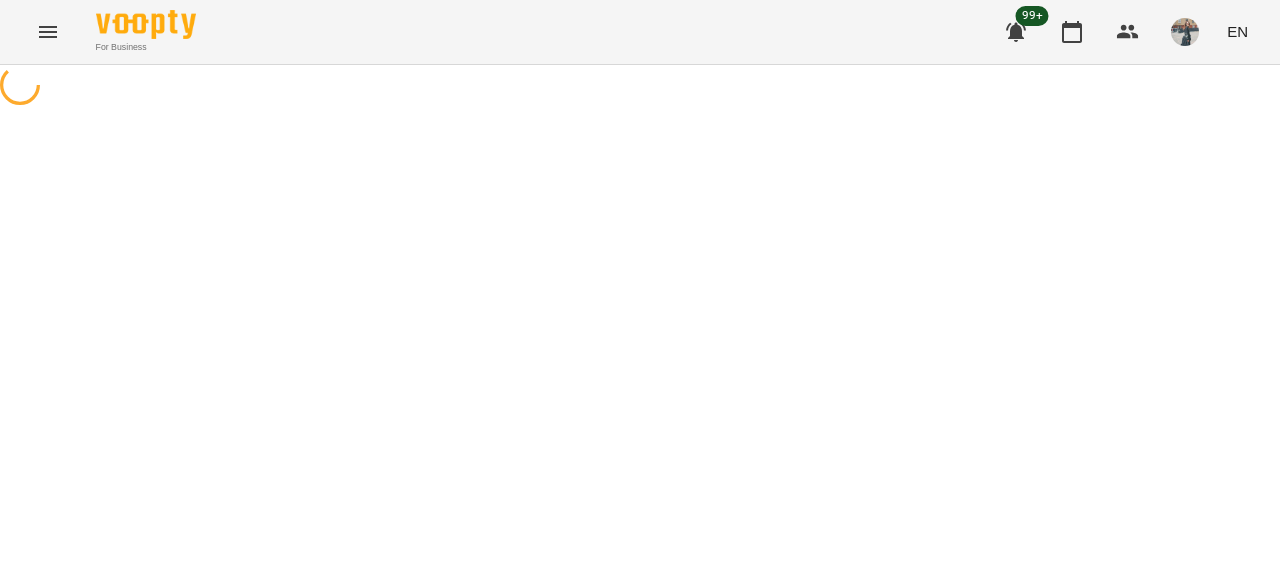 select on "**********" 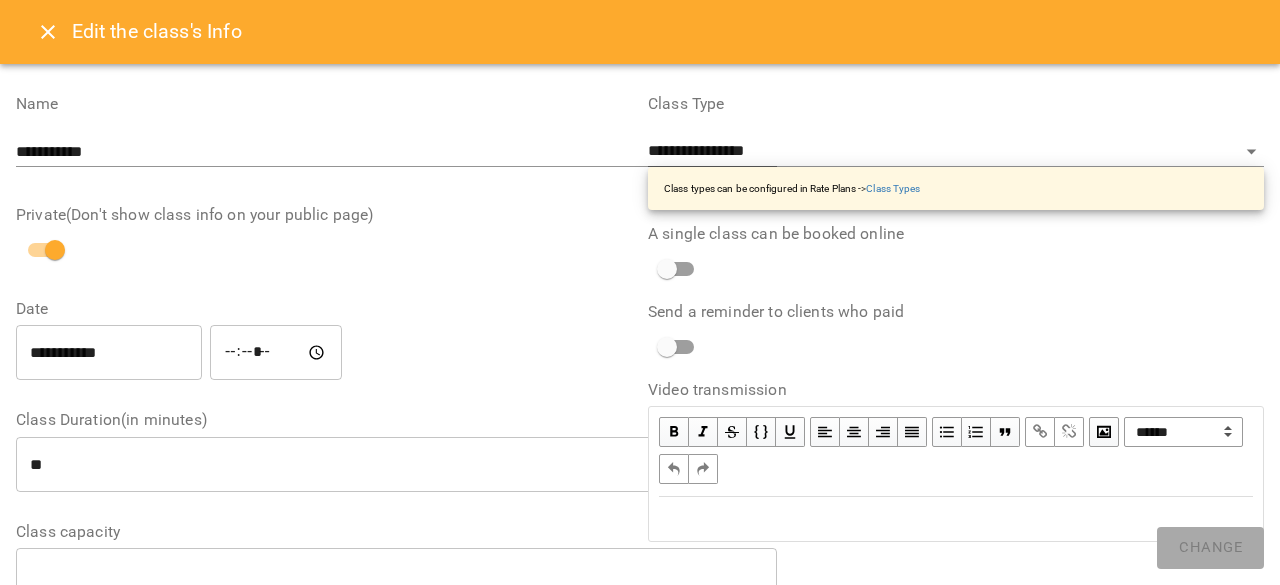 click on "**********" at bounding box center (109, 353) 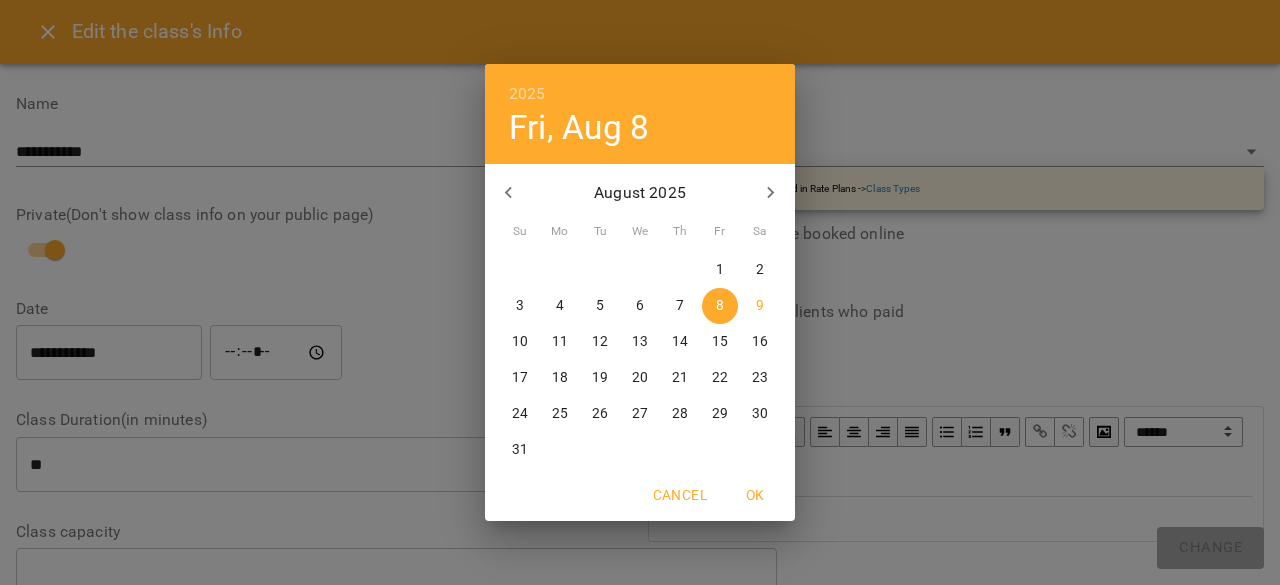 click on "9" at bounding box center (760, 306) 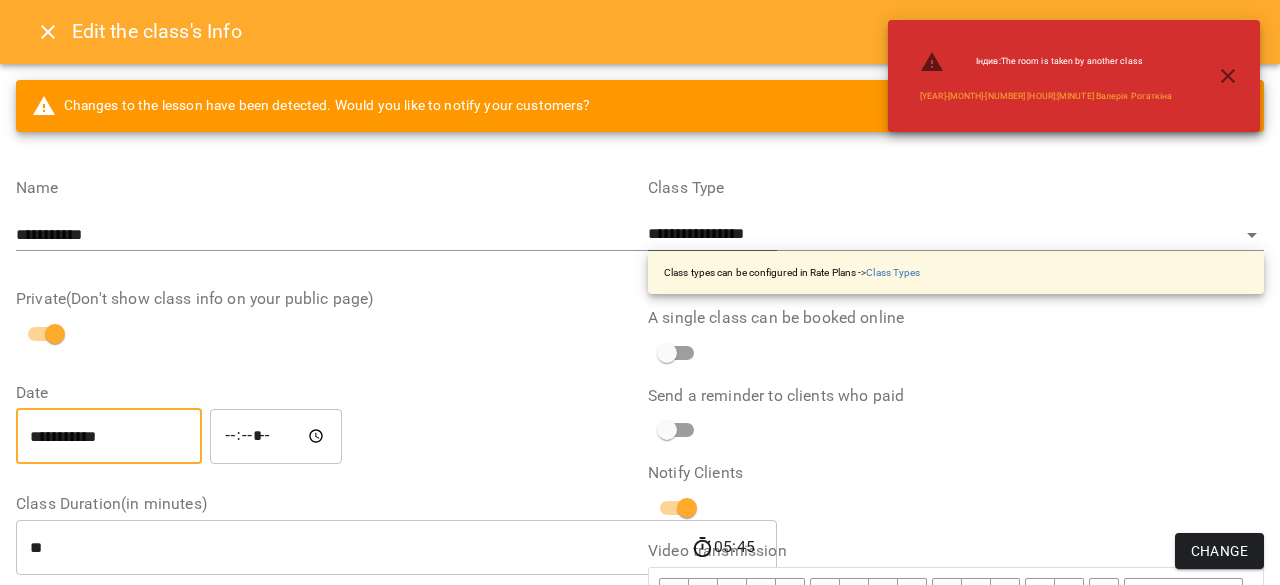 click on "*****" at bounding box center [276, 436] 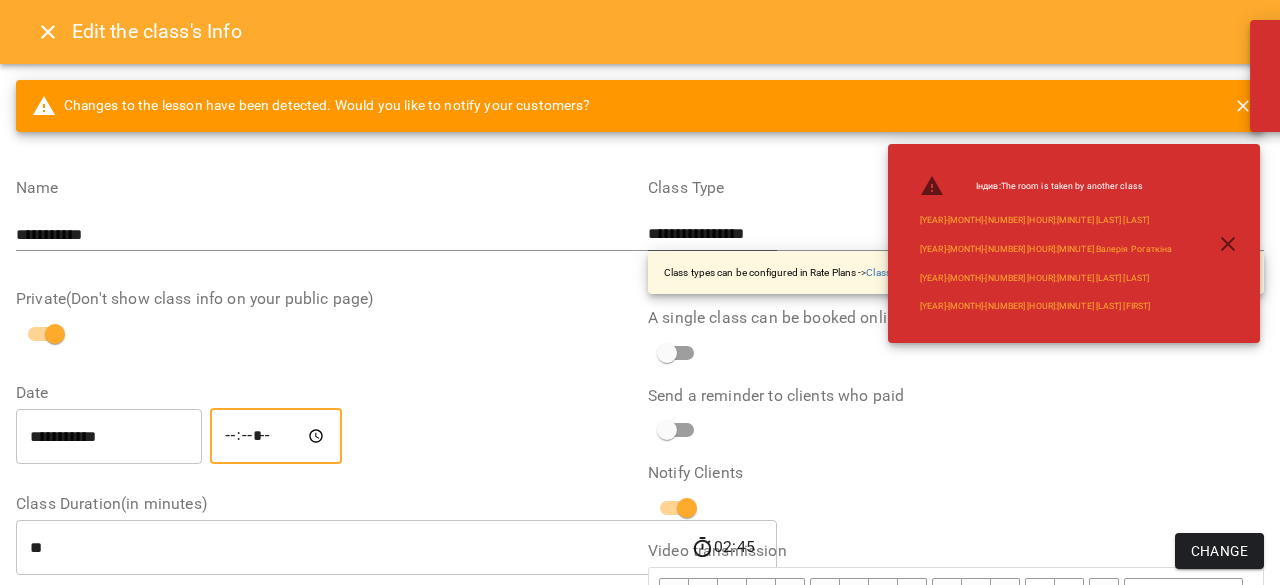 type on "*****" 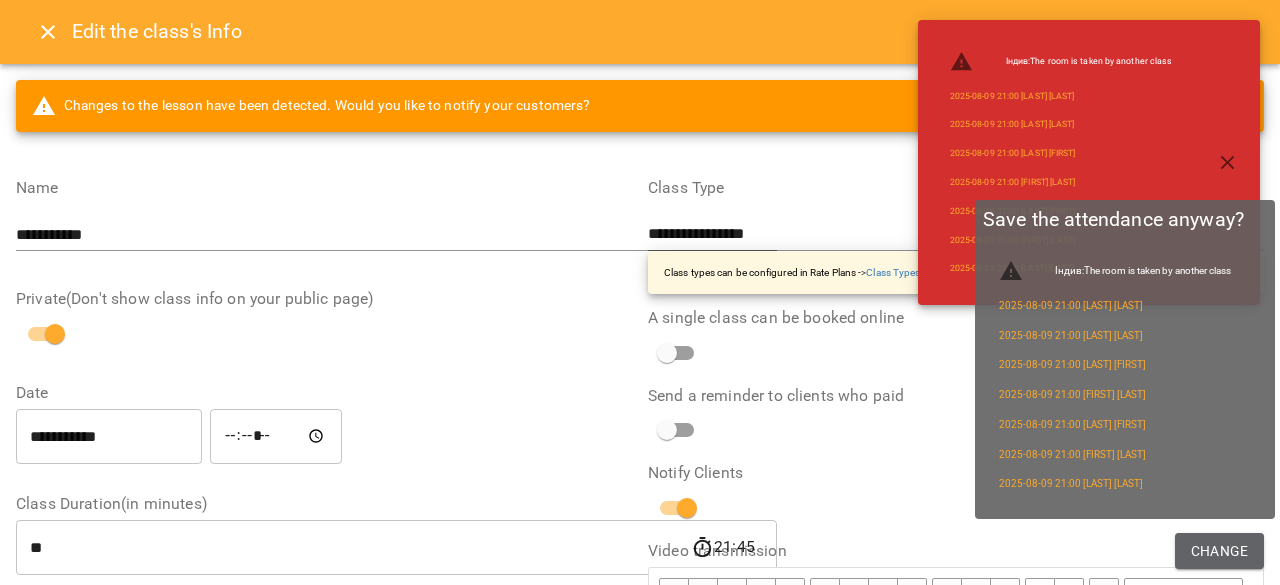click on "Change" at bounding box center (1219, 551) 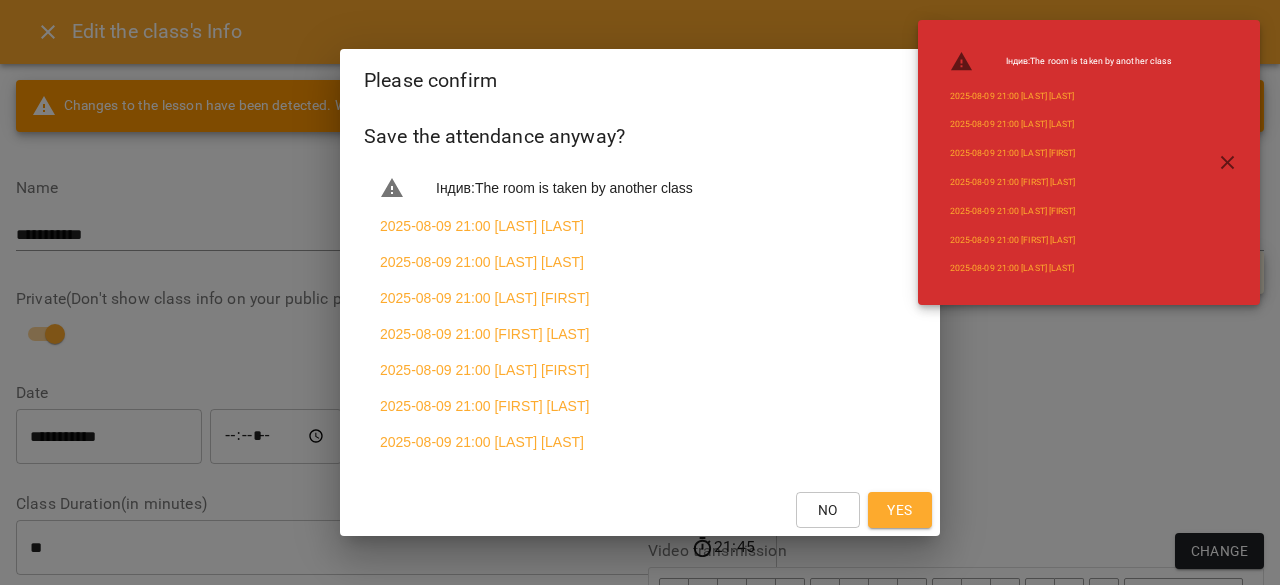 click on "No Yes" at bounding box center (640, 510) 